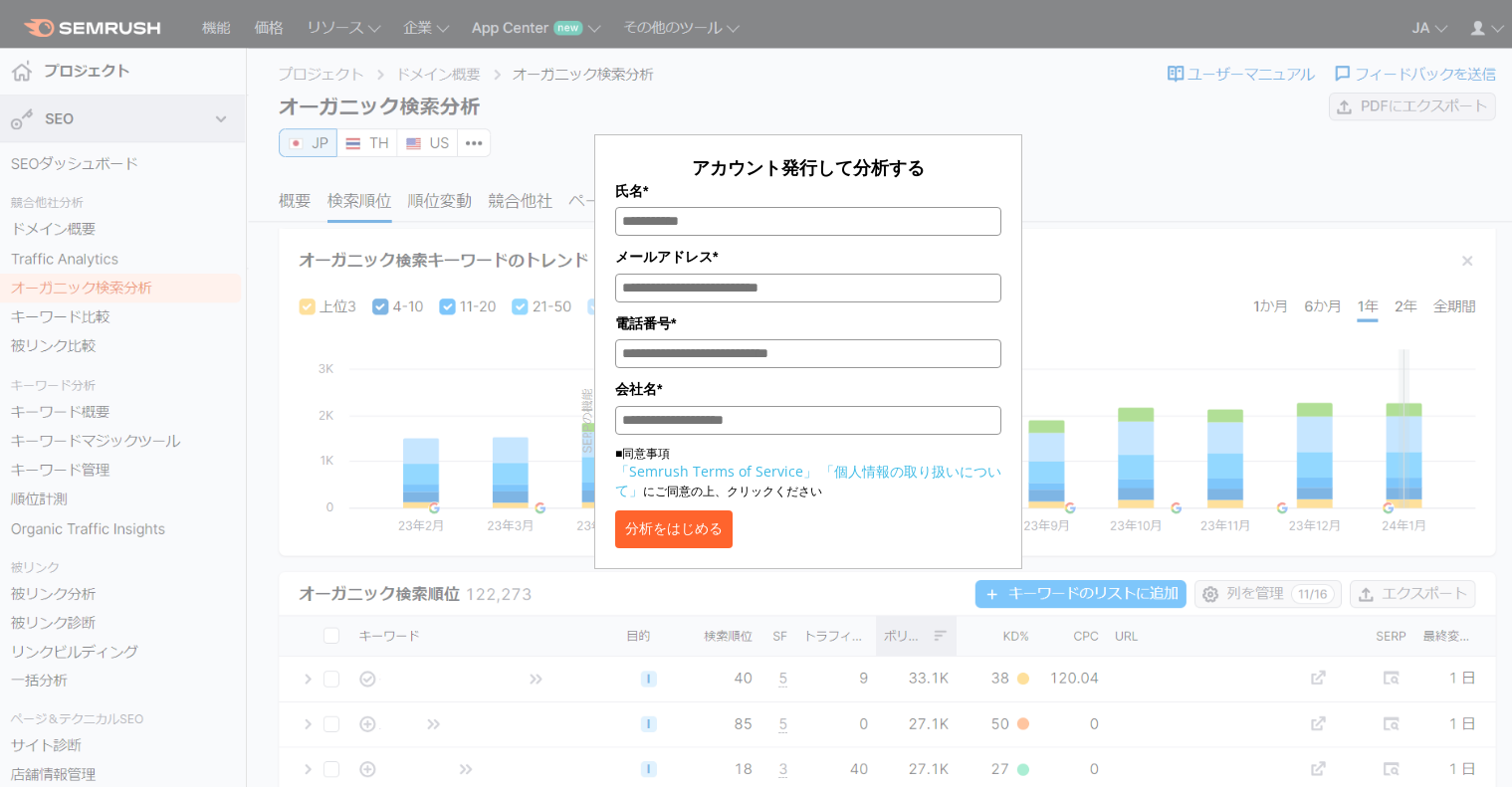 scroll, scrollTop: 0, scrollLeft: 0, axis: both 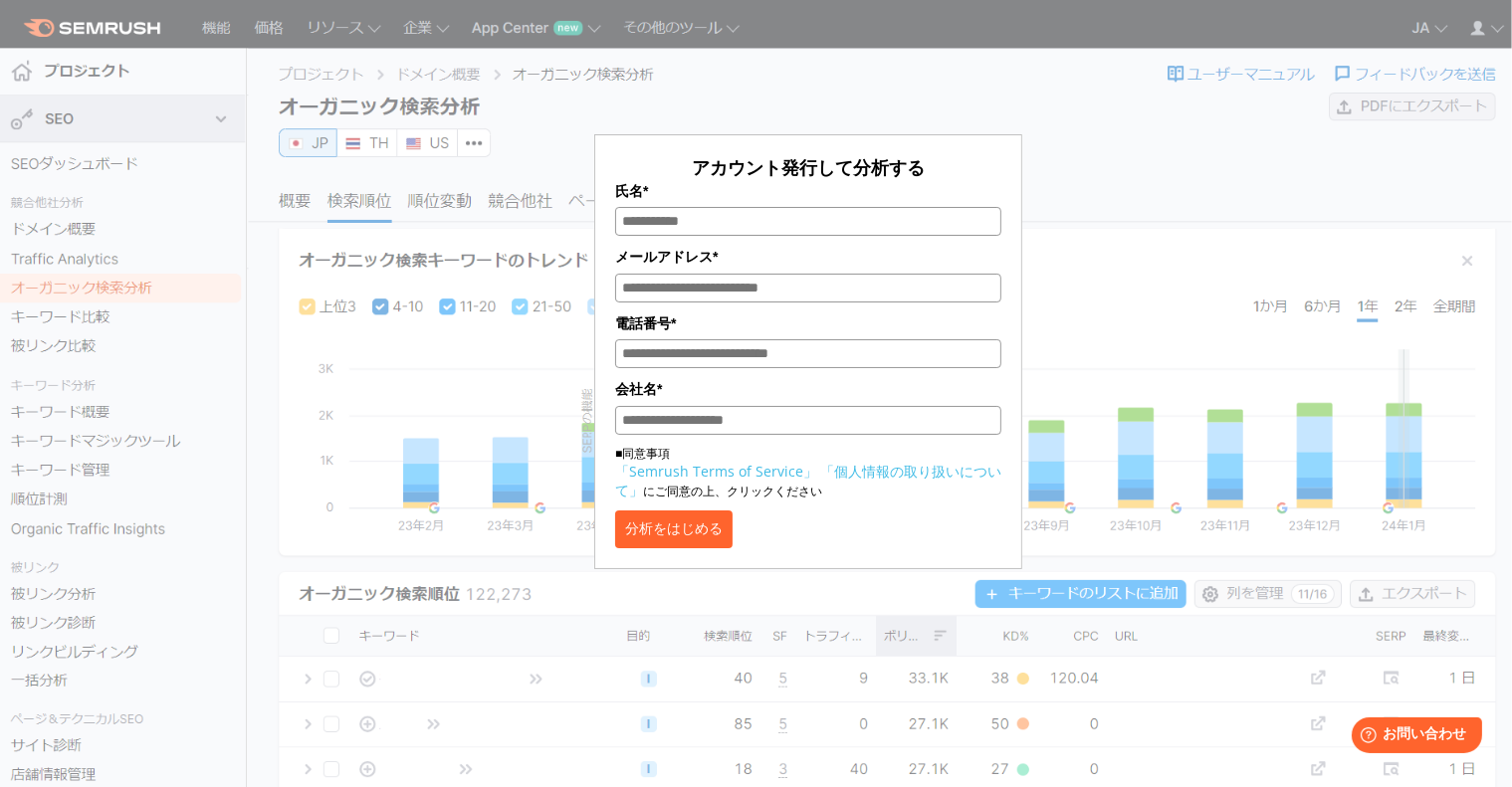 click on "アカウント発行して分析する
氏名*
メールアドレス*
電話番号*
会社名*
■同意事項
「Semrush Terms of Service」
「個人情報の取り扱いについて」
にご同意の上、クリックください
分析をはじめる" at bounding box center [808, 351] 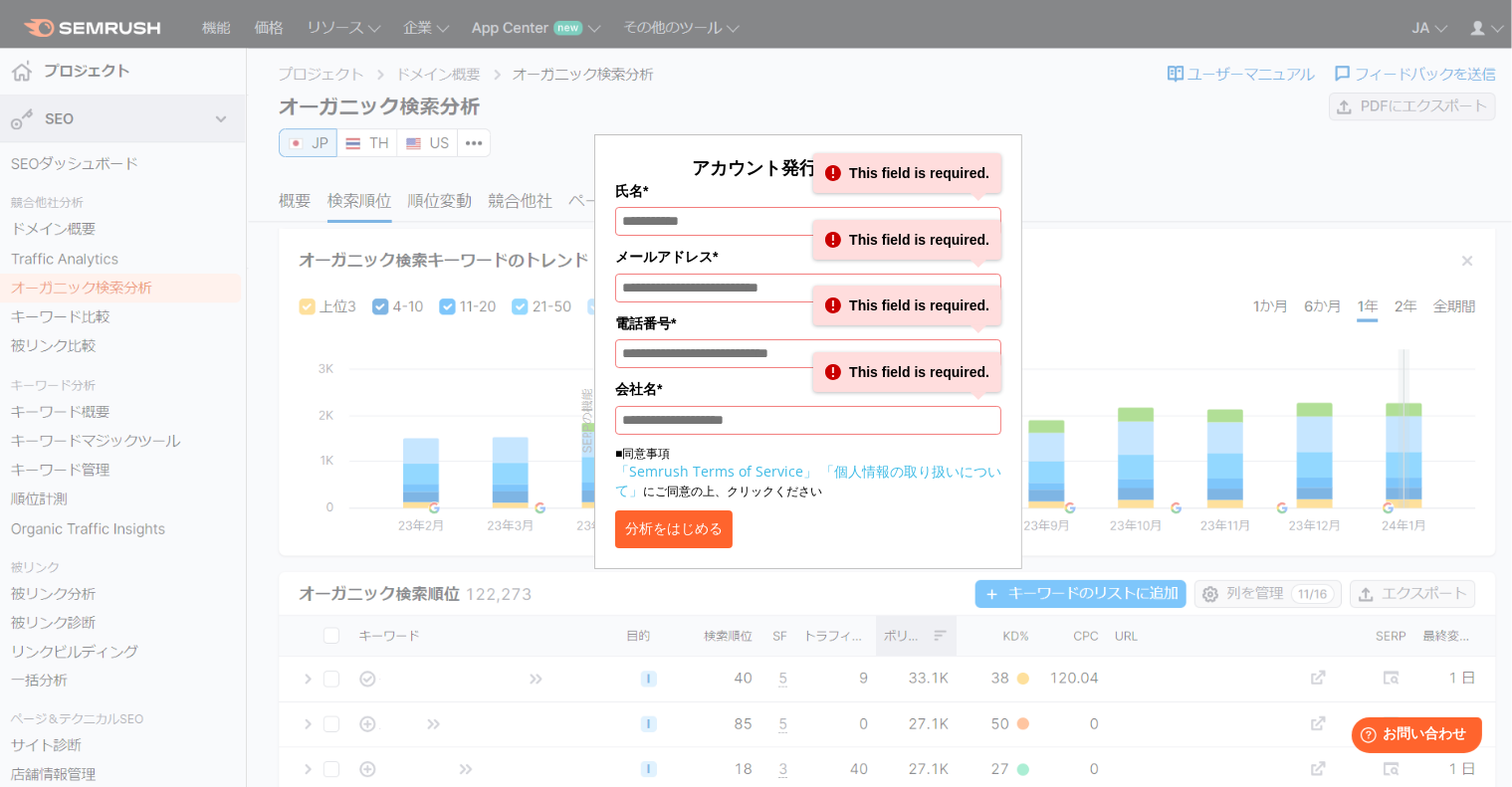 click on "アカウント発行して分析する
氏名*
This field is required.
メールアドレス*
This field is required.
電話番号*
This field is required.
会社名*
This field is required.
■同意事項
「Semrush Terms of Service」
「個人情報の取り扱いについて」
にご同意の上、クリックください
分析をはじめる" at bounding box center (808, 296) 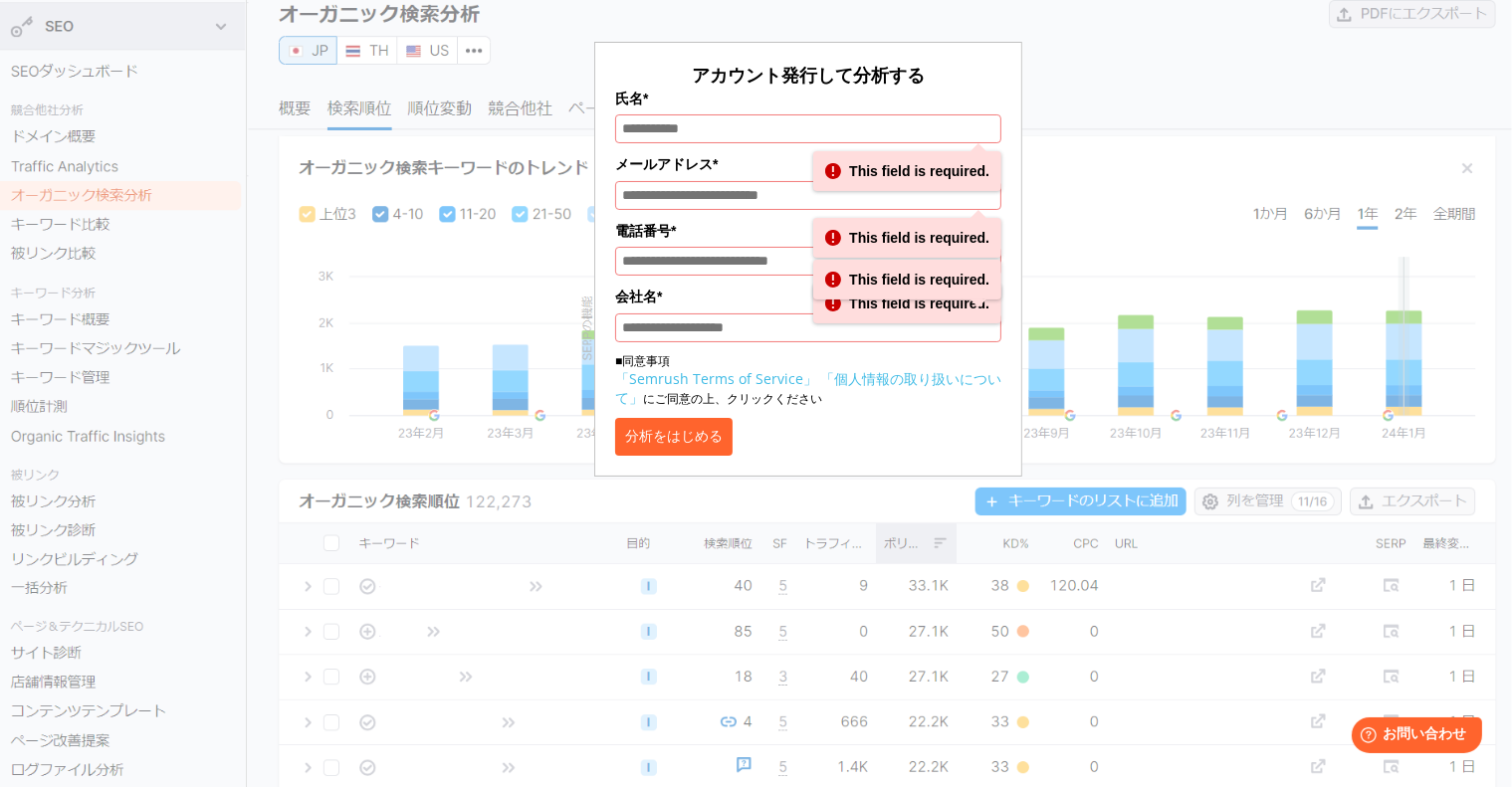 scroll, scrollTop: 0, scrollLeft: 0, axis: both 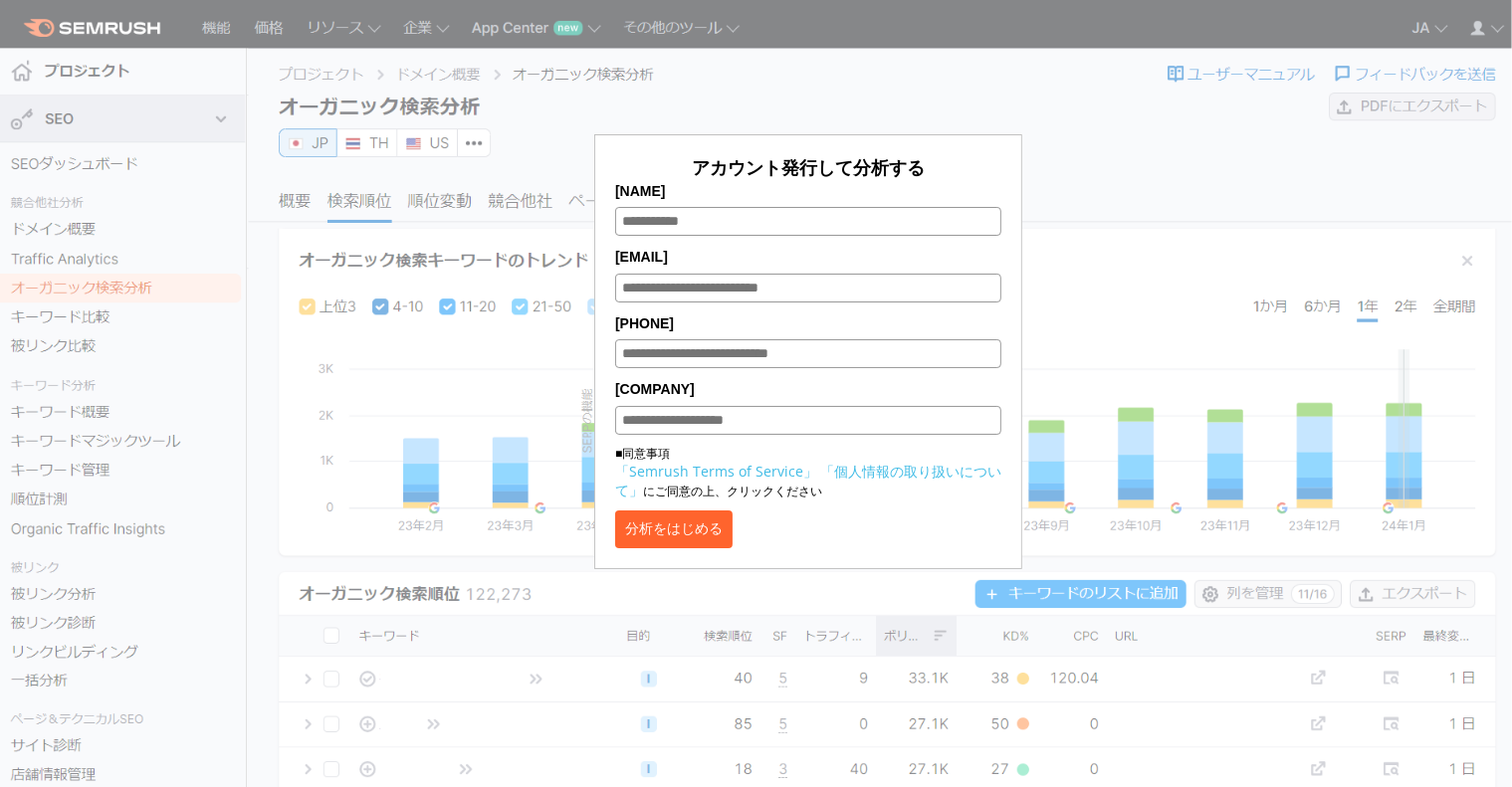 click on "氏名*" at bounding box center (808, 221) 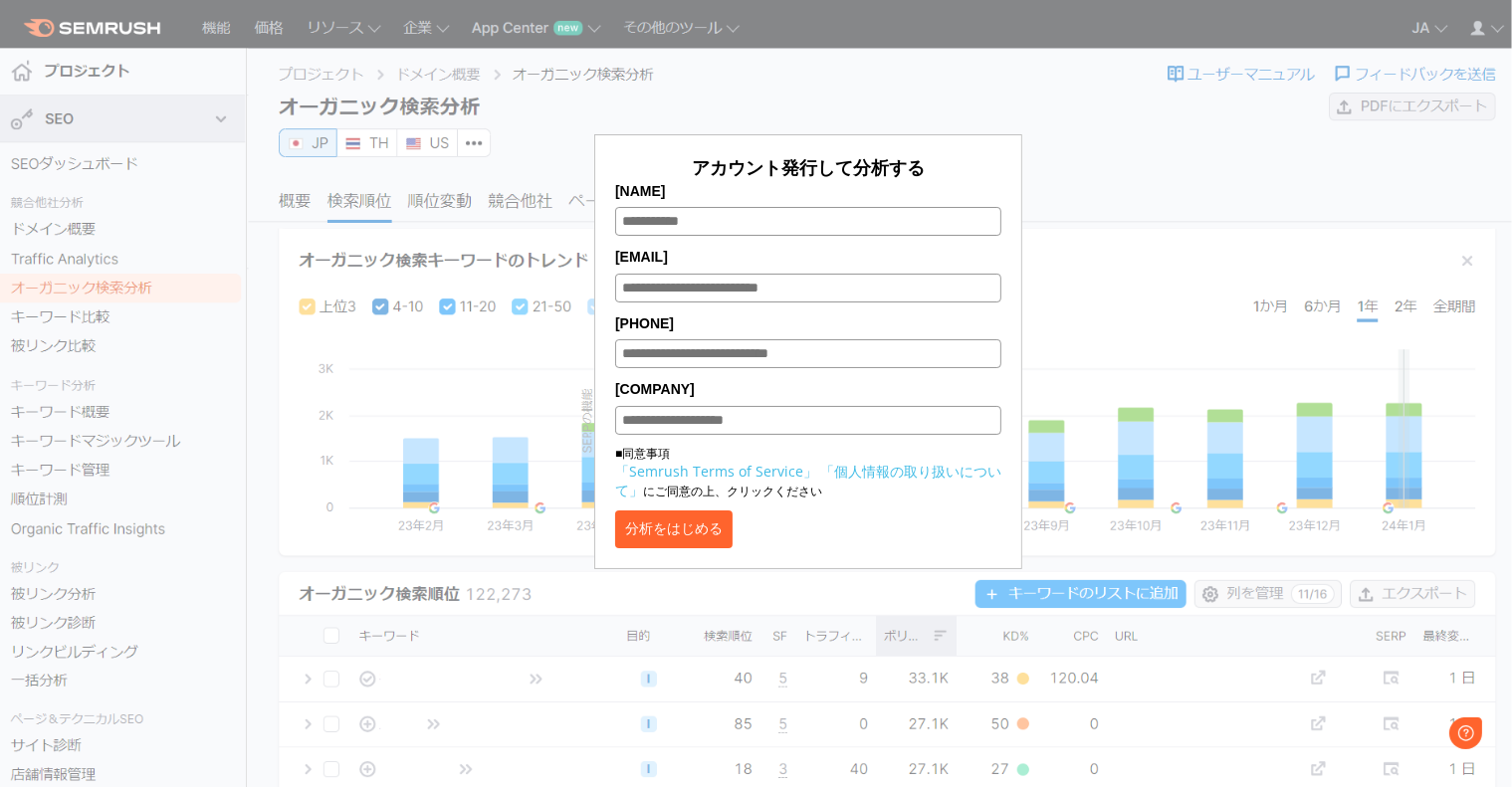 scroll, scrollTop: 0, scrollLeft: 0, axis: both 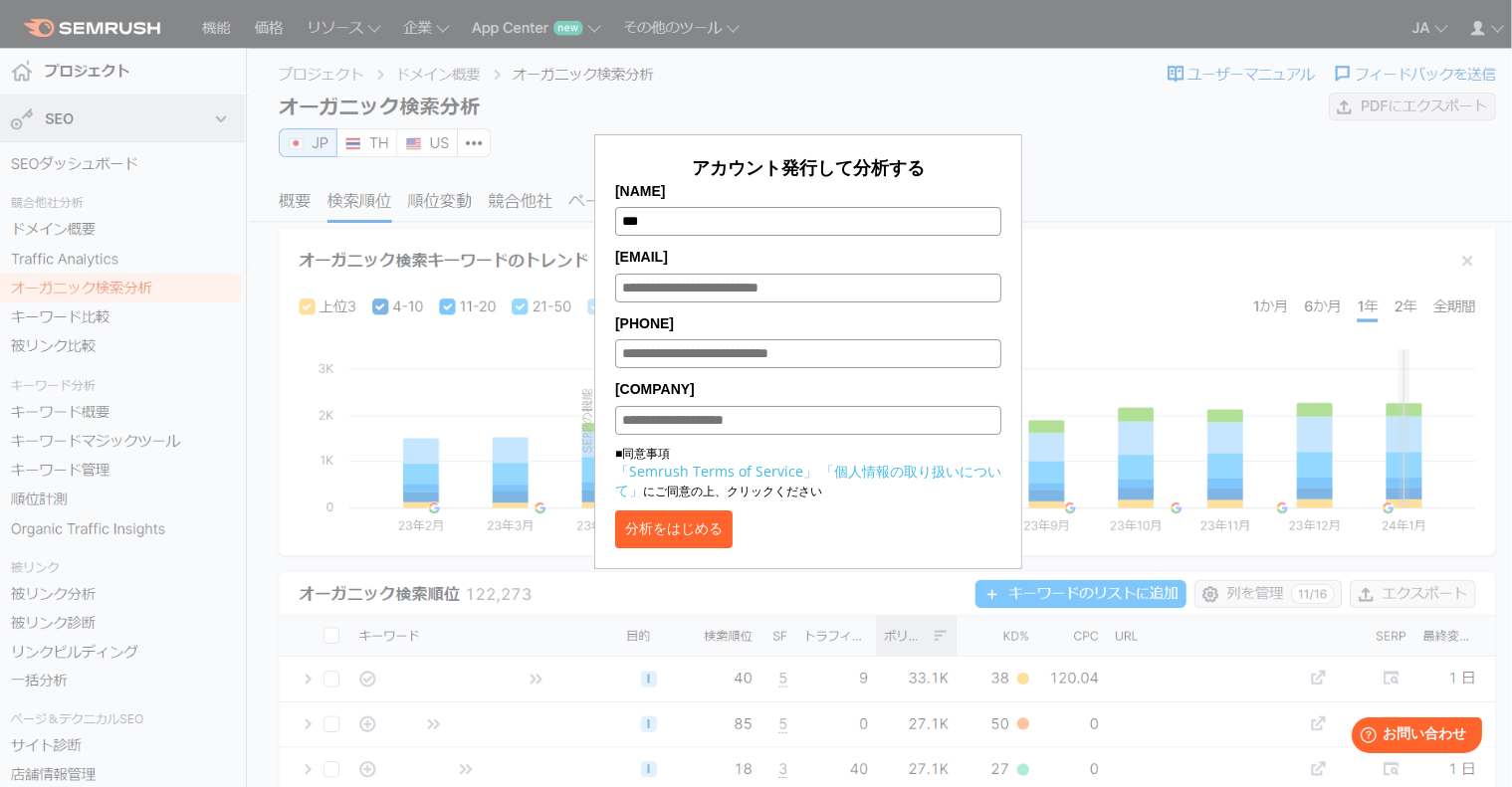 type on "***" 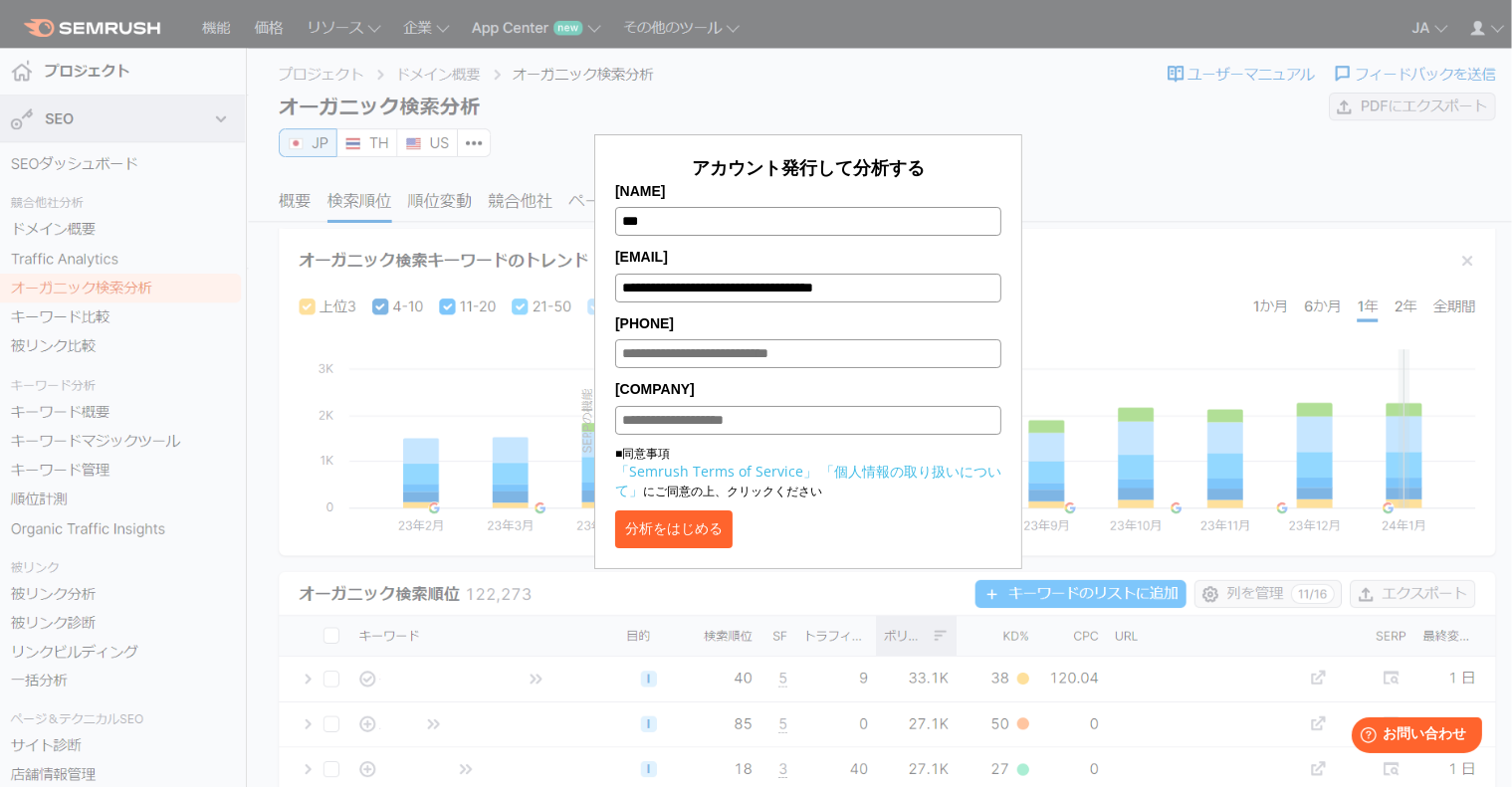 click on "電話番号*" at bounding box center [808, 353] 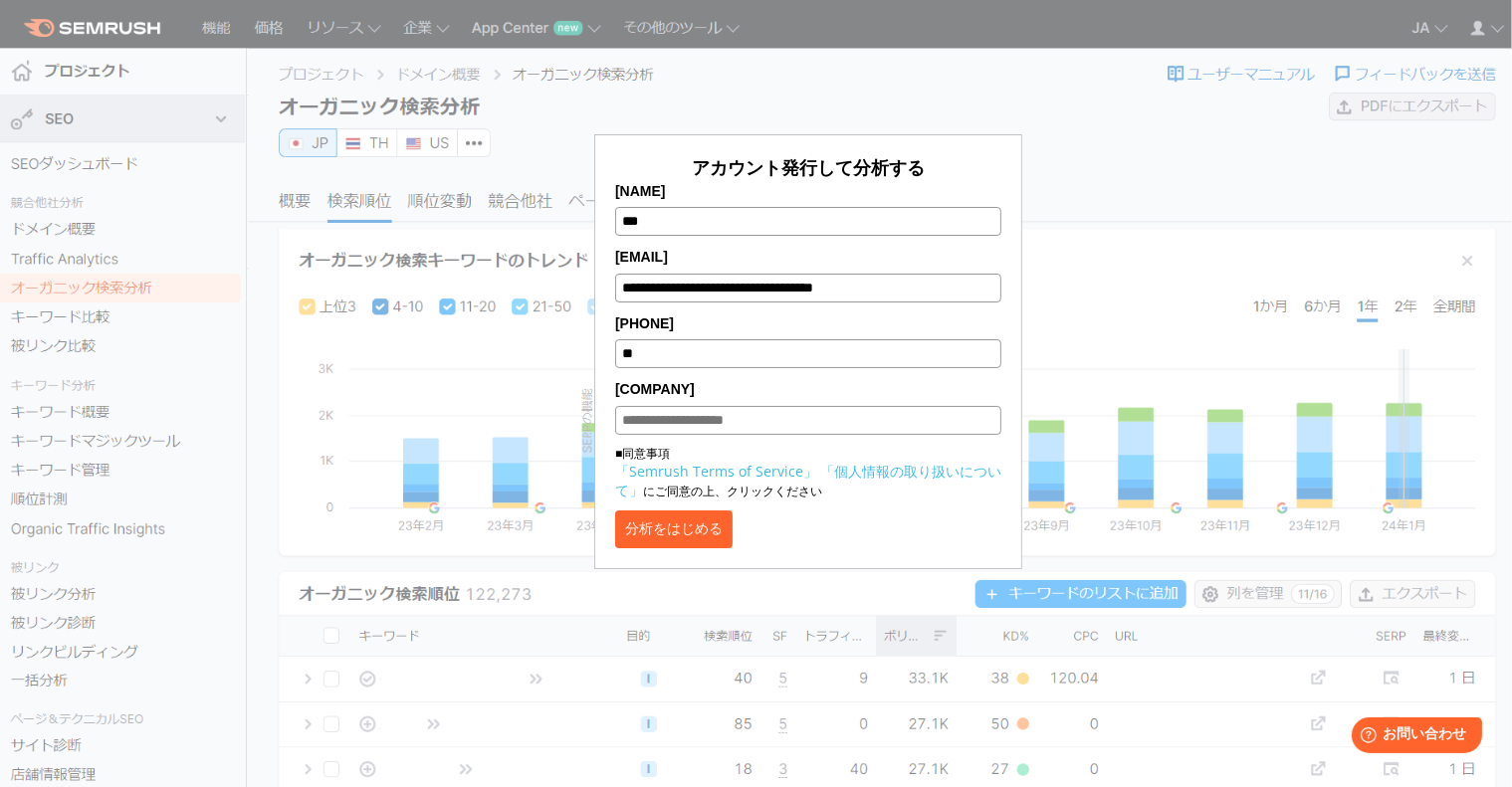 type on "*" 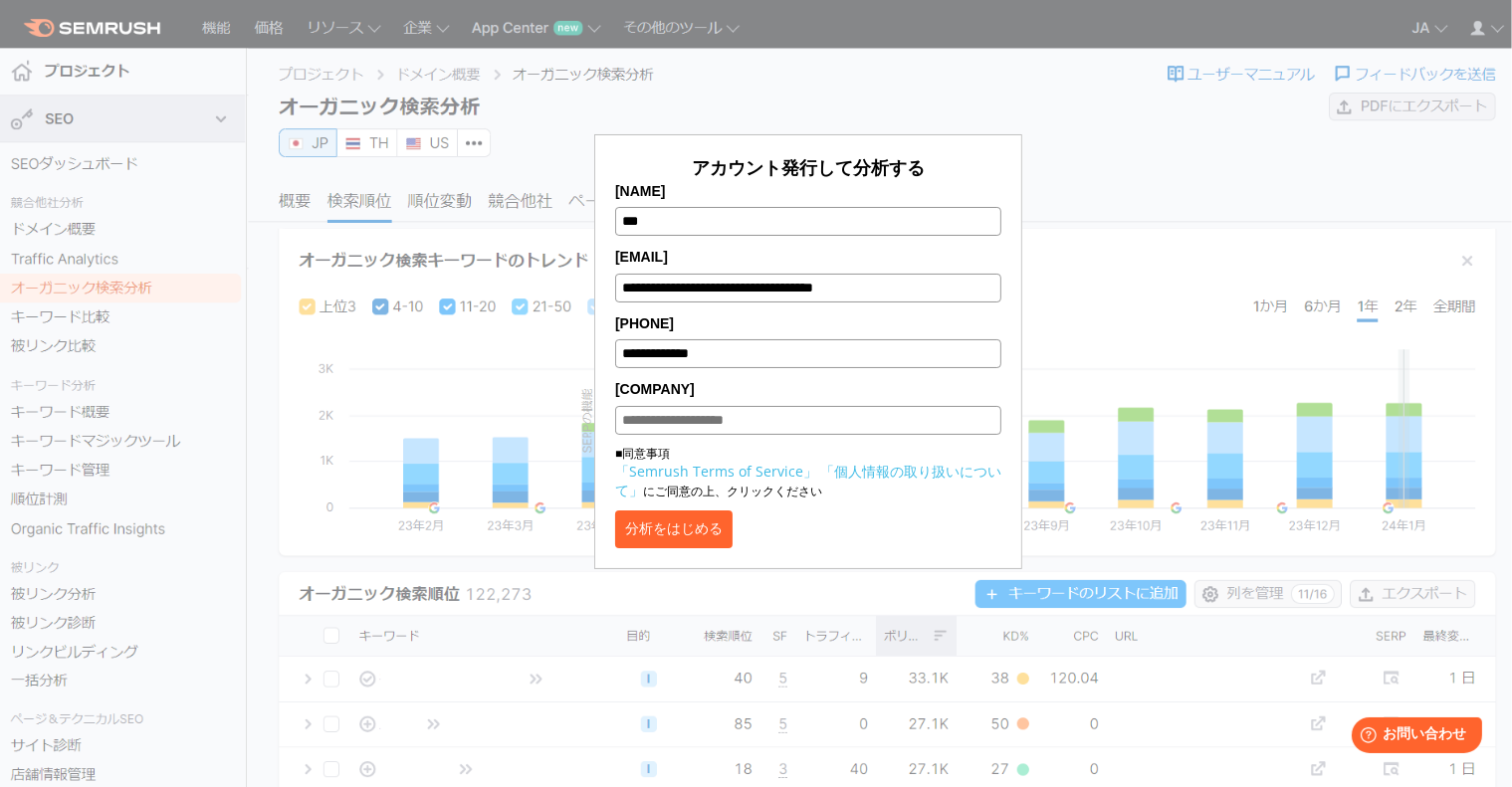 type on "**********" 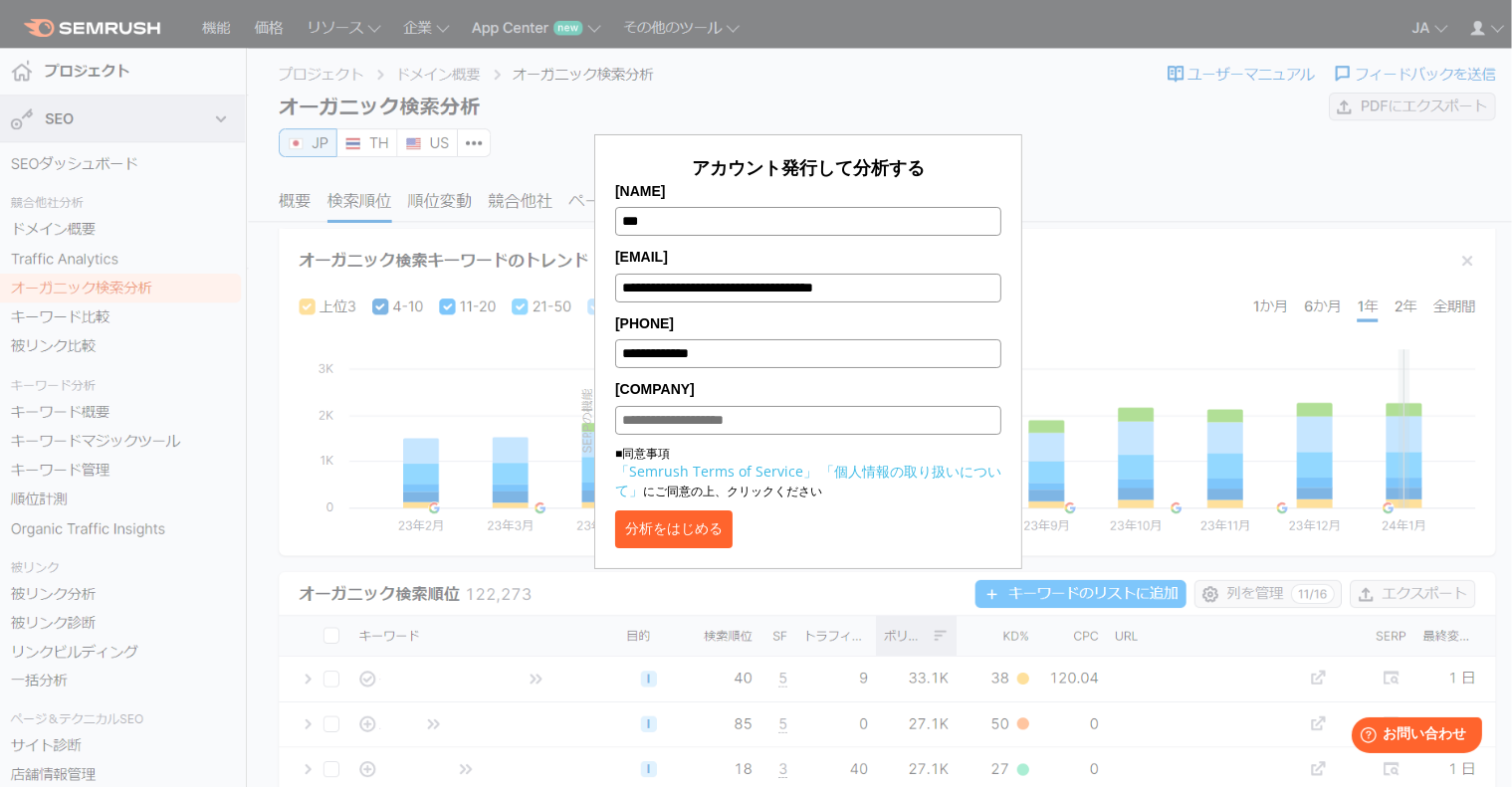 drag, startPoint x: 928, startPoint y: 295, endPoint x: 573, endPoint y: 293, distance: 355.00563 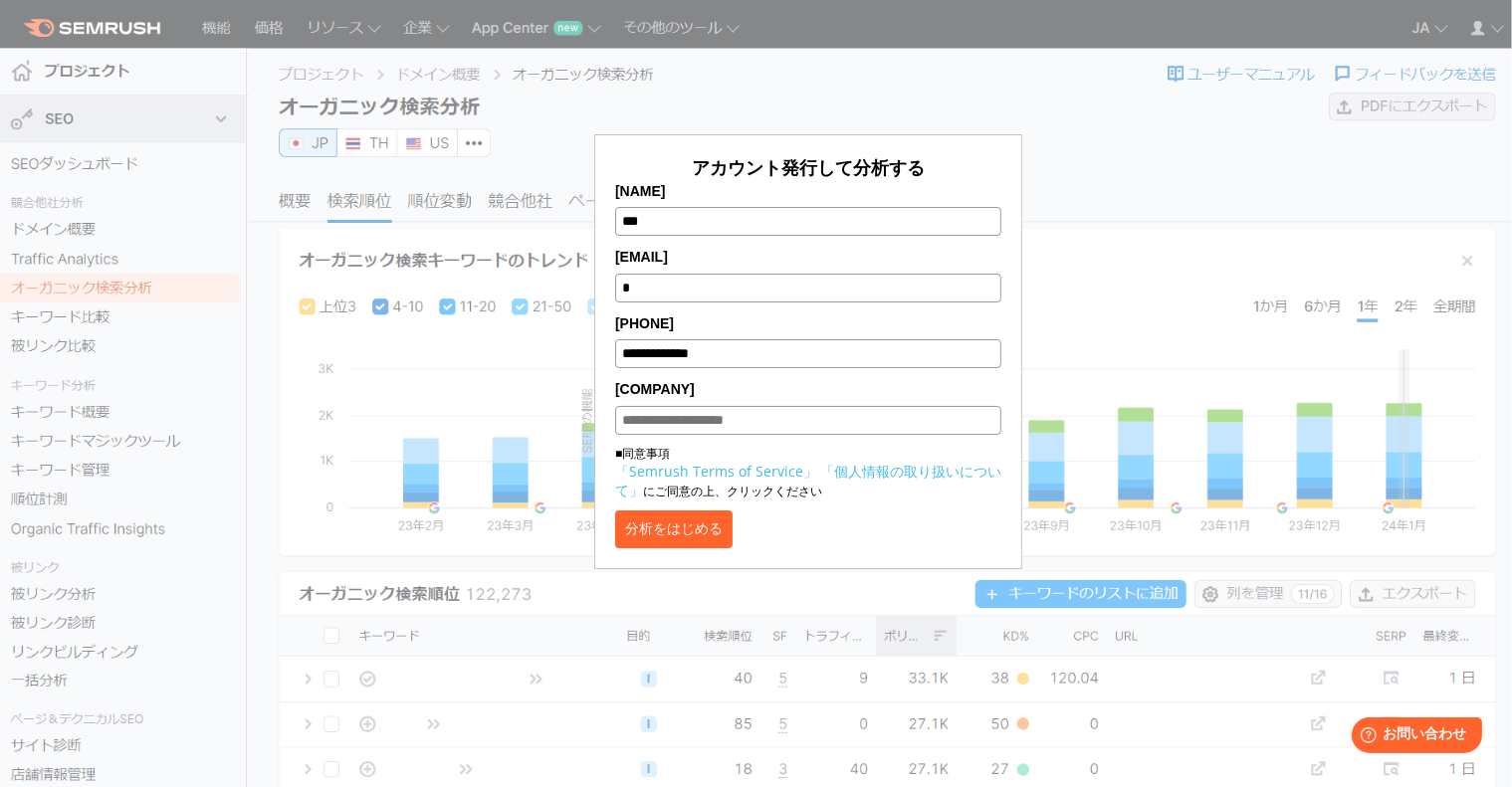 type on "*" 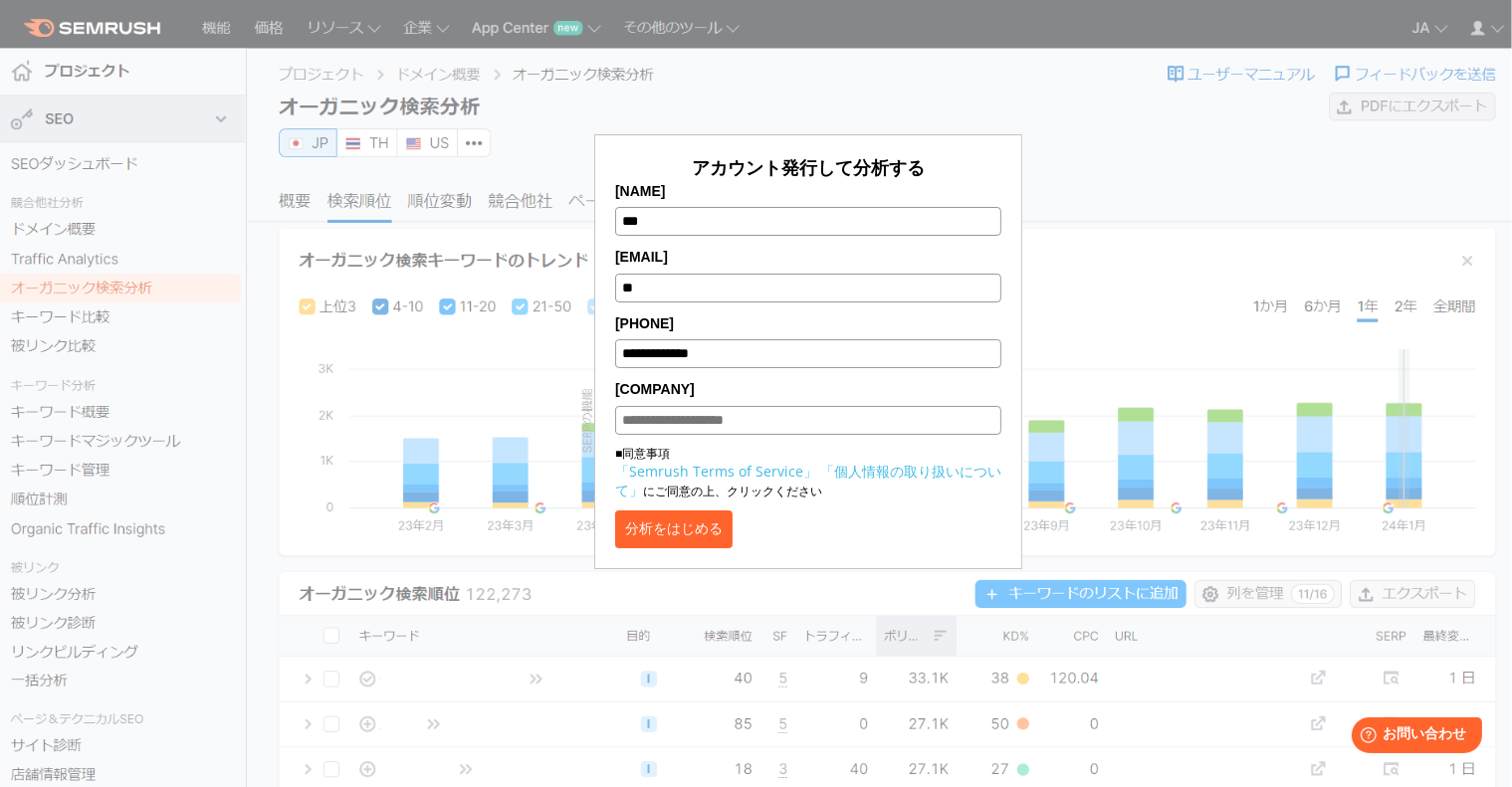 type on "*" 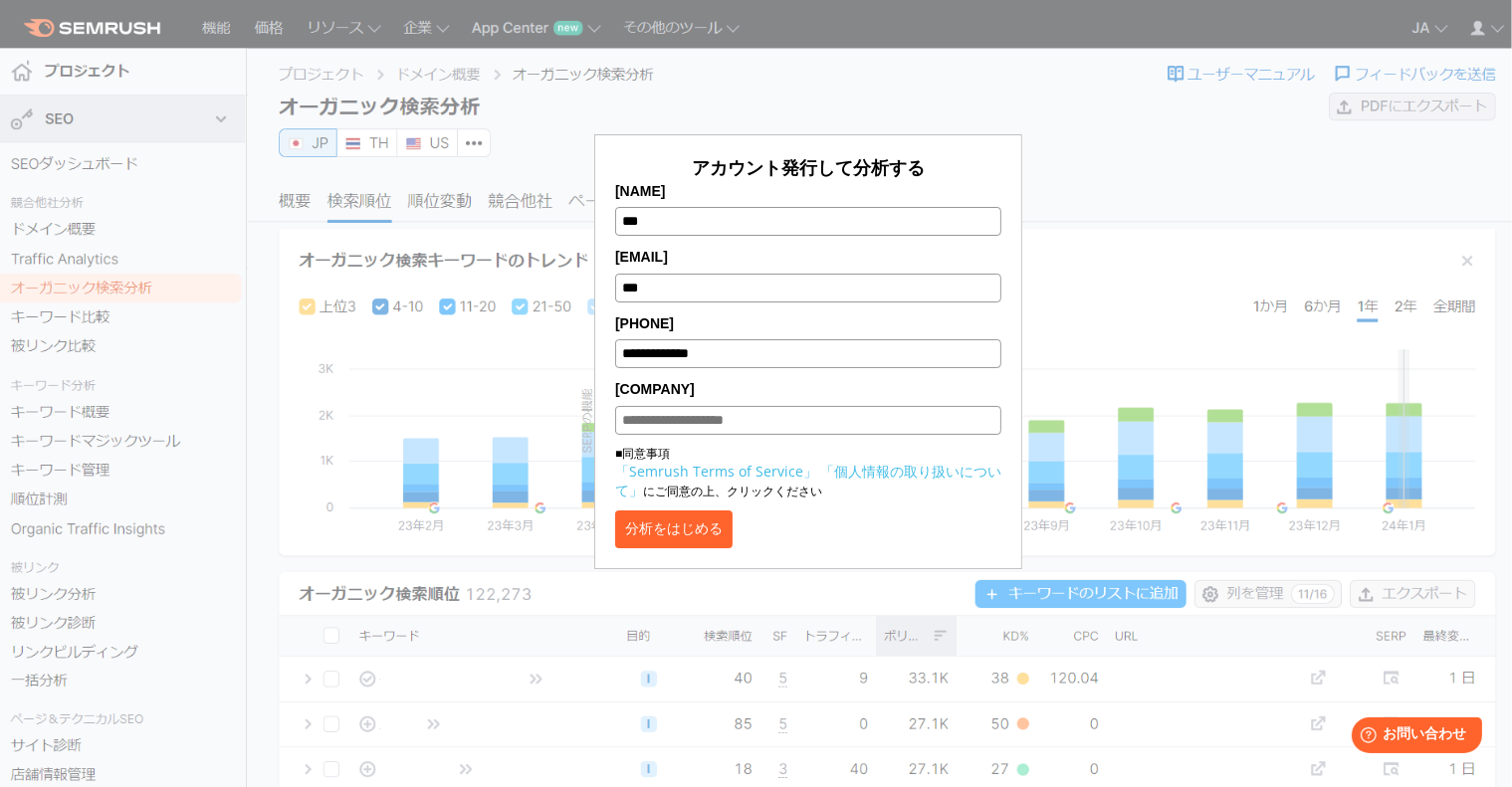 click on "会社名*" at bounding box center (808, 389) 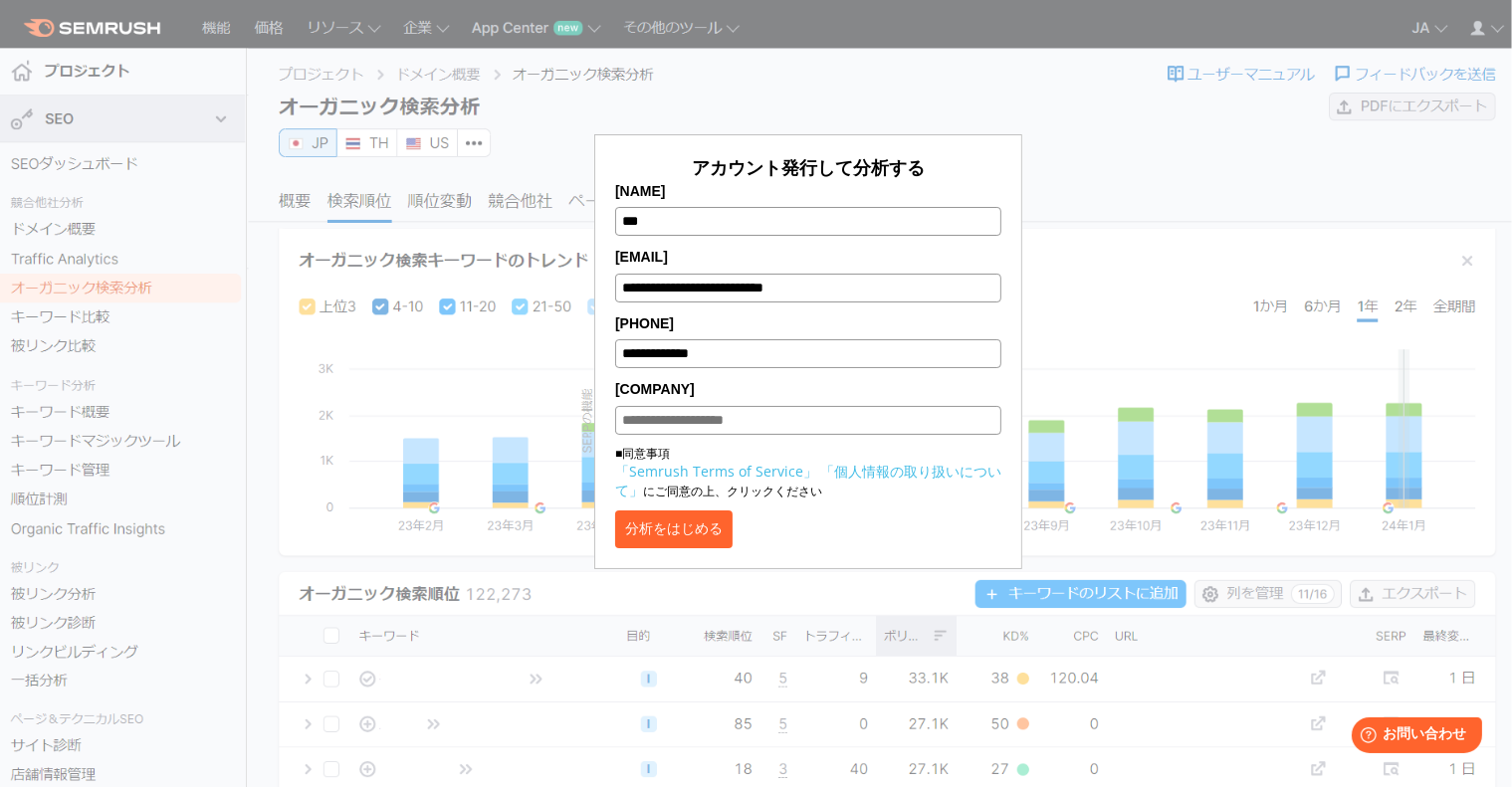 type on "**********" 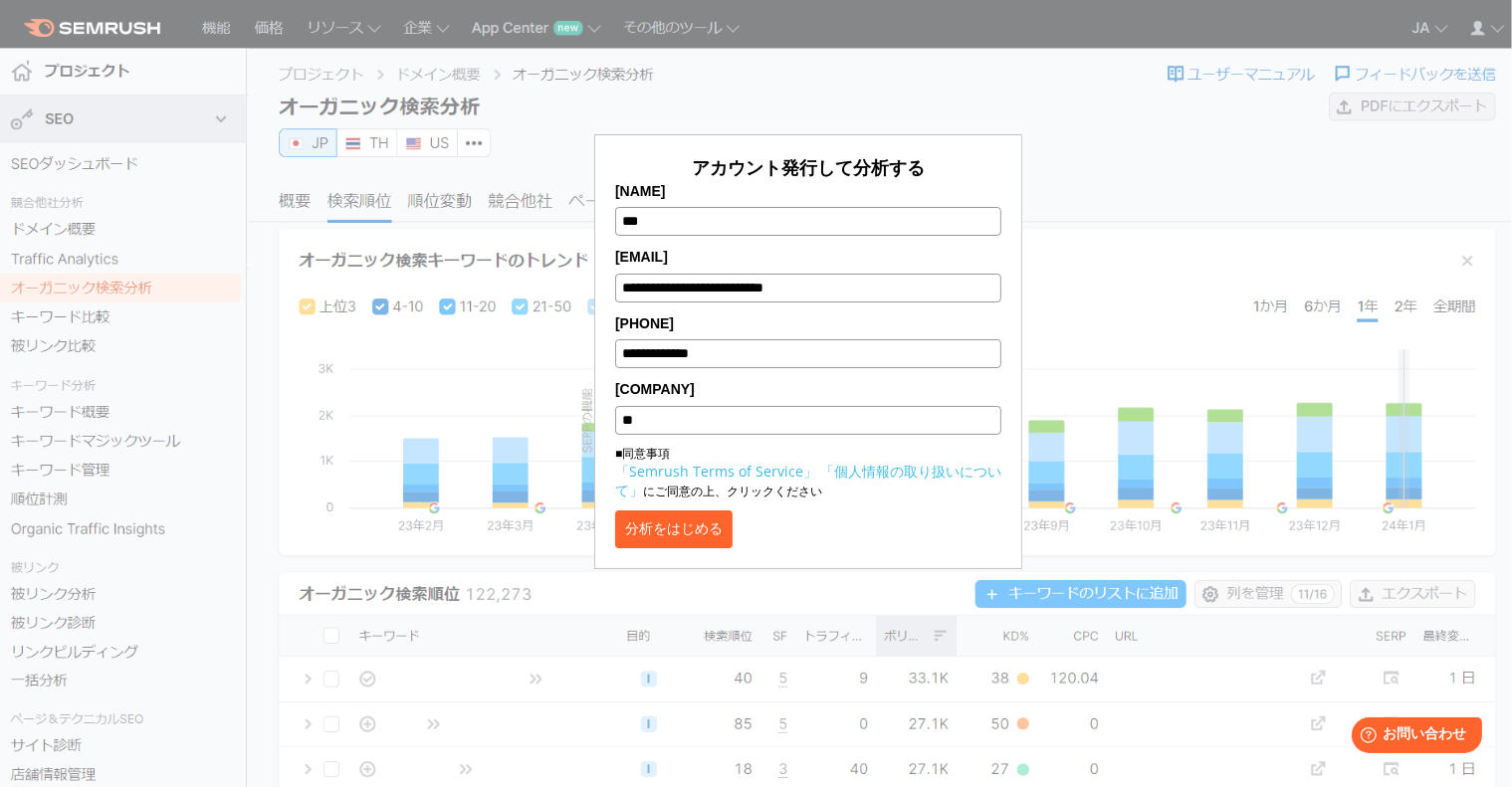 type on "**" 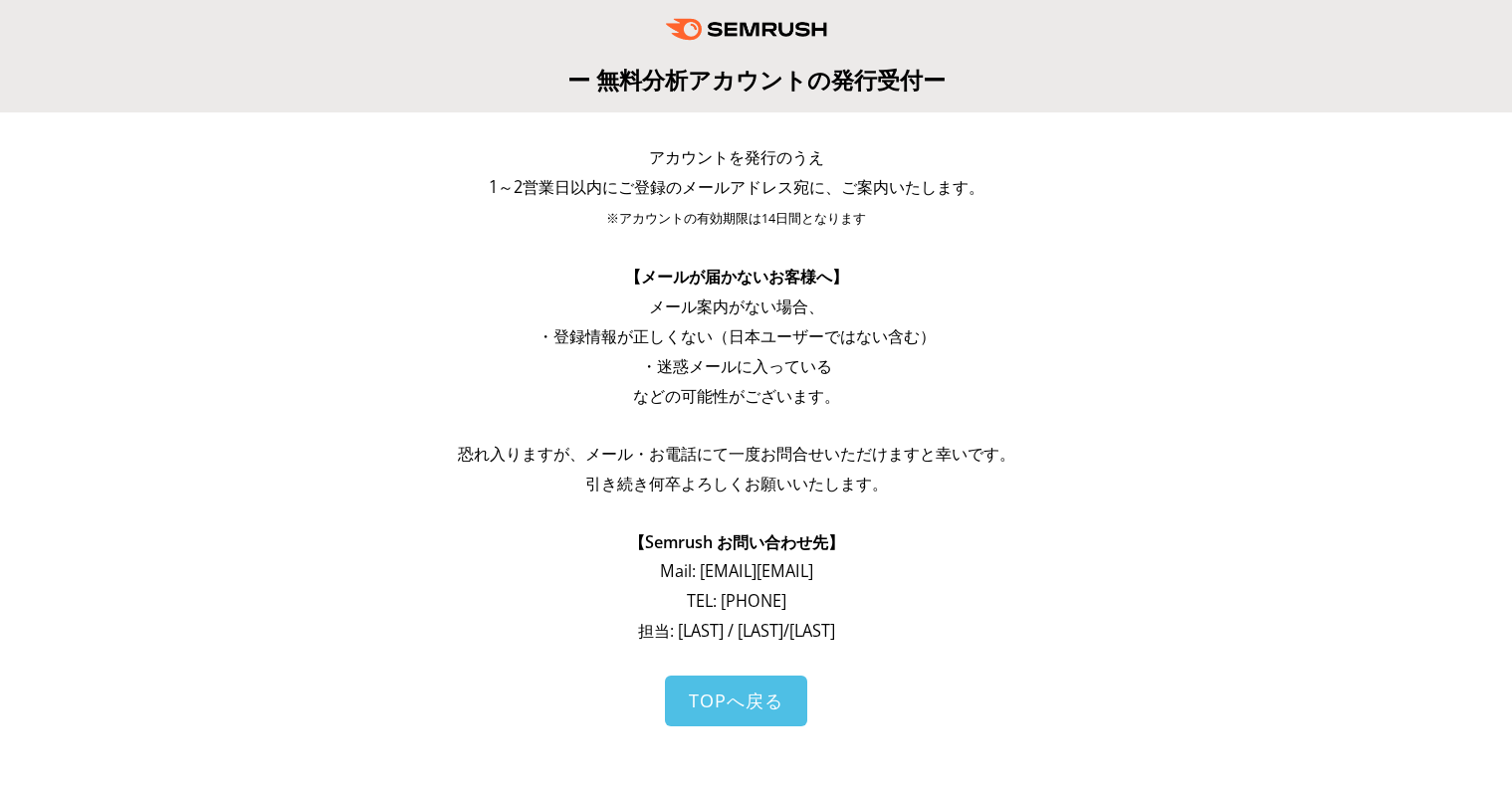 scroll, scrollTop: 0, scrollLeft: 0, axis: both 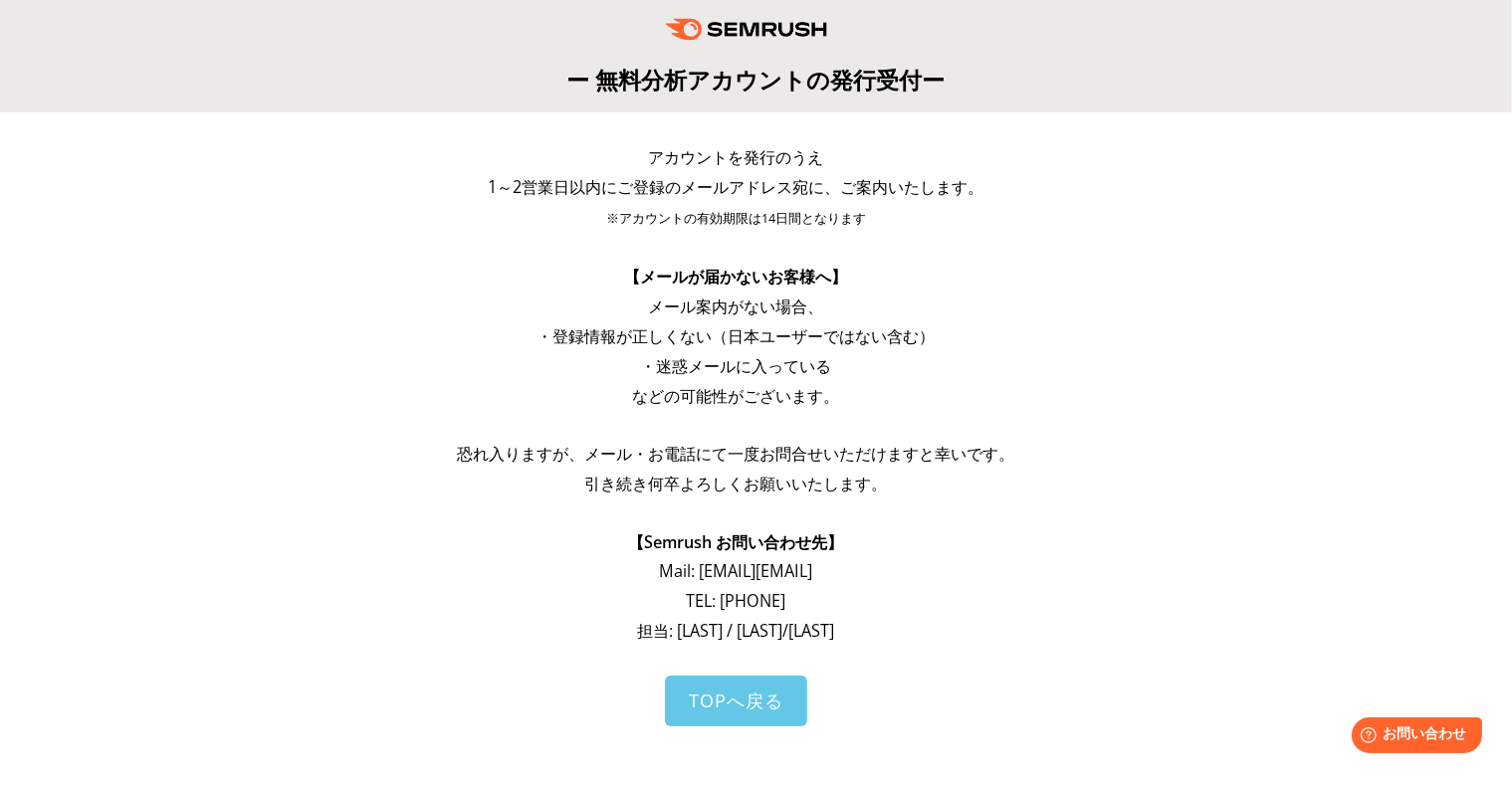 click on "TOPへ戻る" at bounding box center (736, 700) 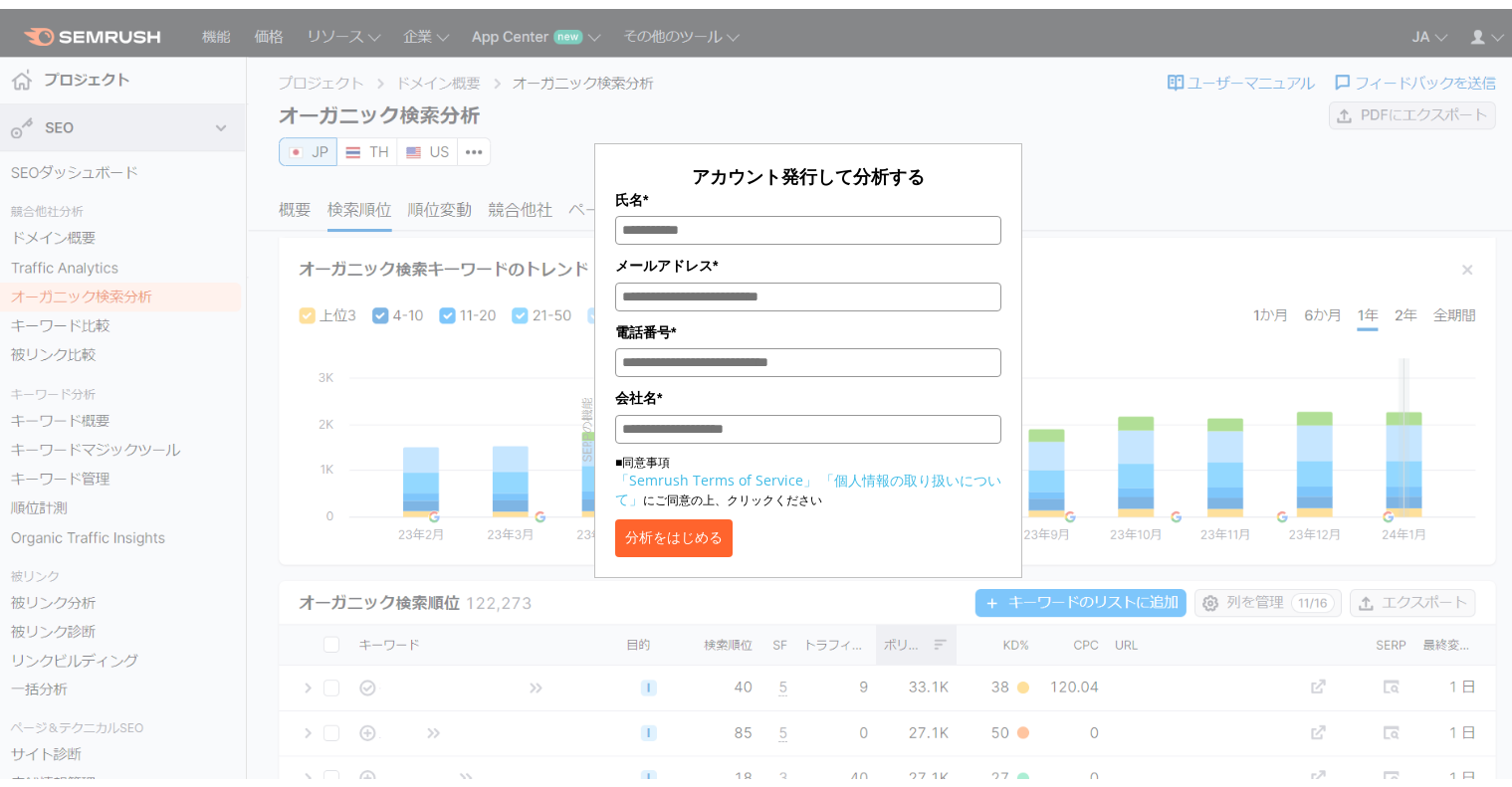 scroll, scrollTop: 0, scrollLeft: 0, axis: both 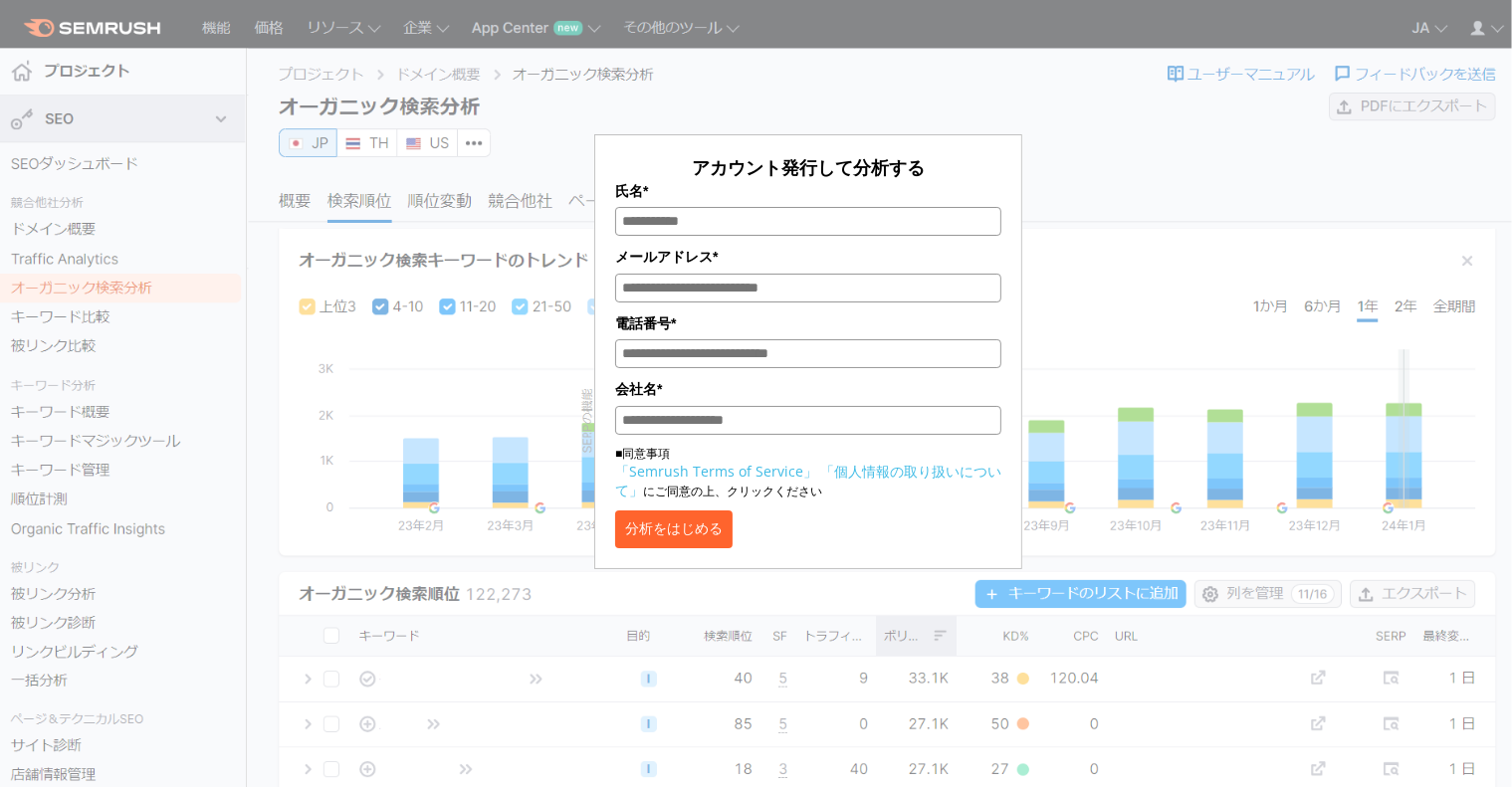 click on "氏名*" at bounding box center [808, 221] 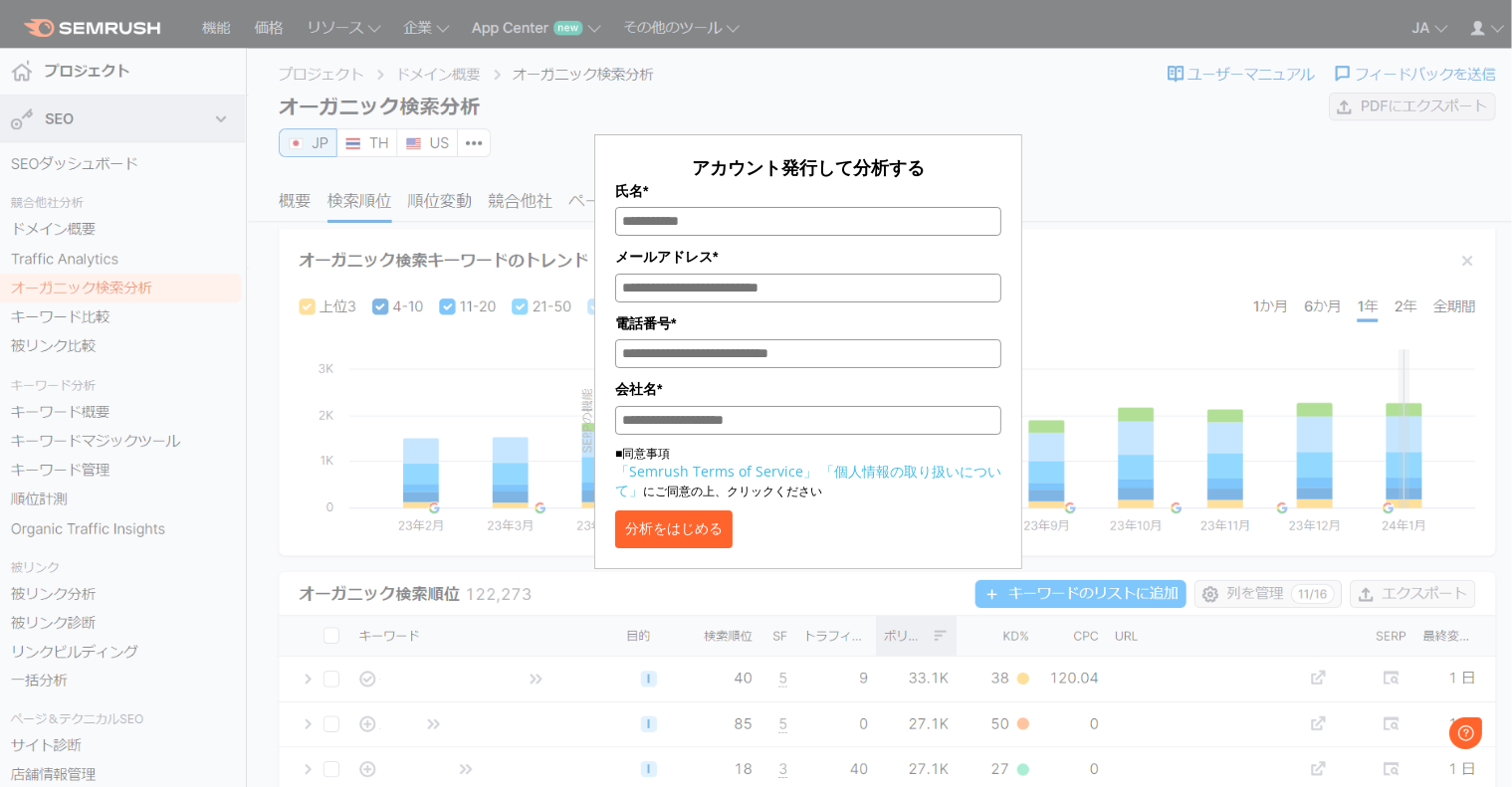 scroll, scrollTop: 0, scrollLeft: 0, axis: both 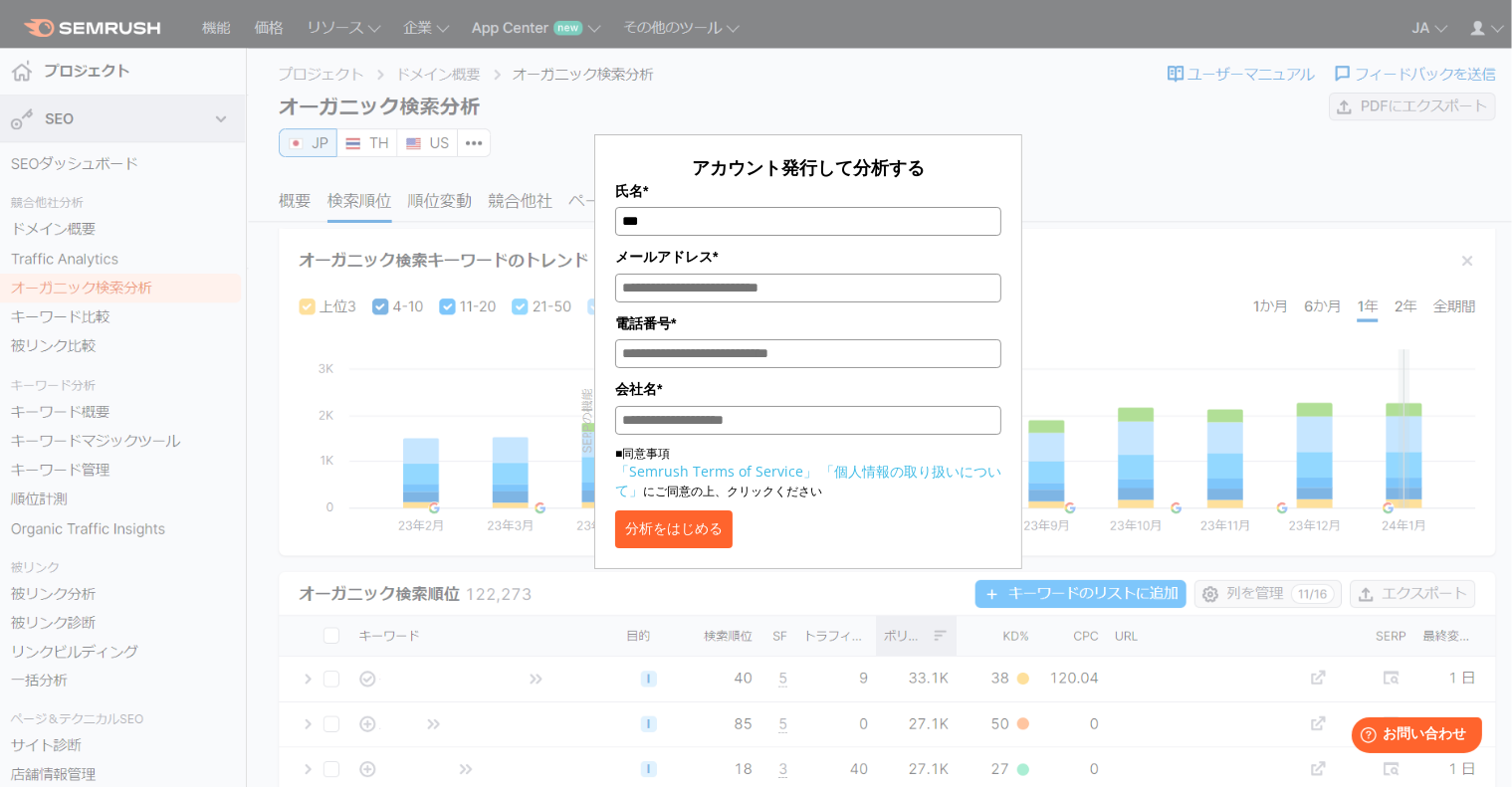 click on "メールアドレス*" at bounding box center (808, 288) 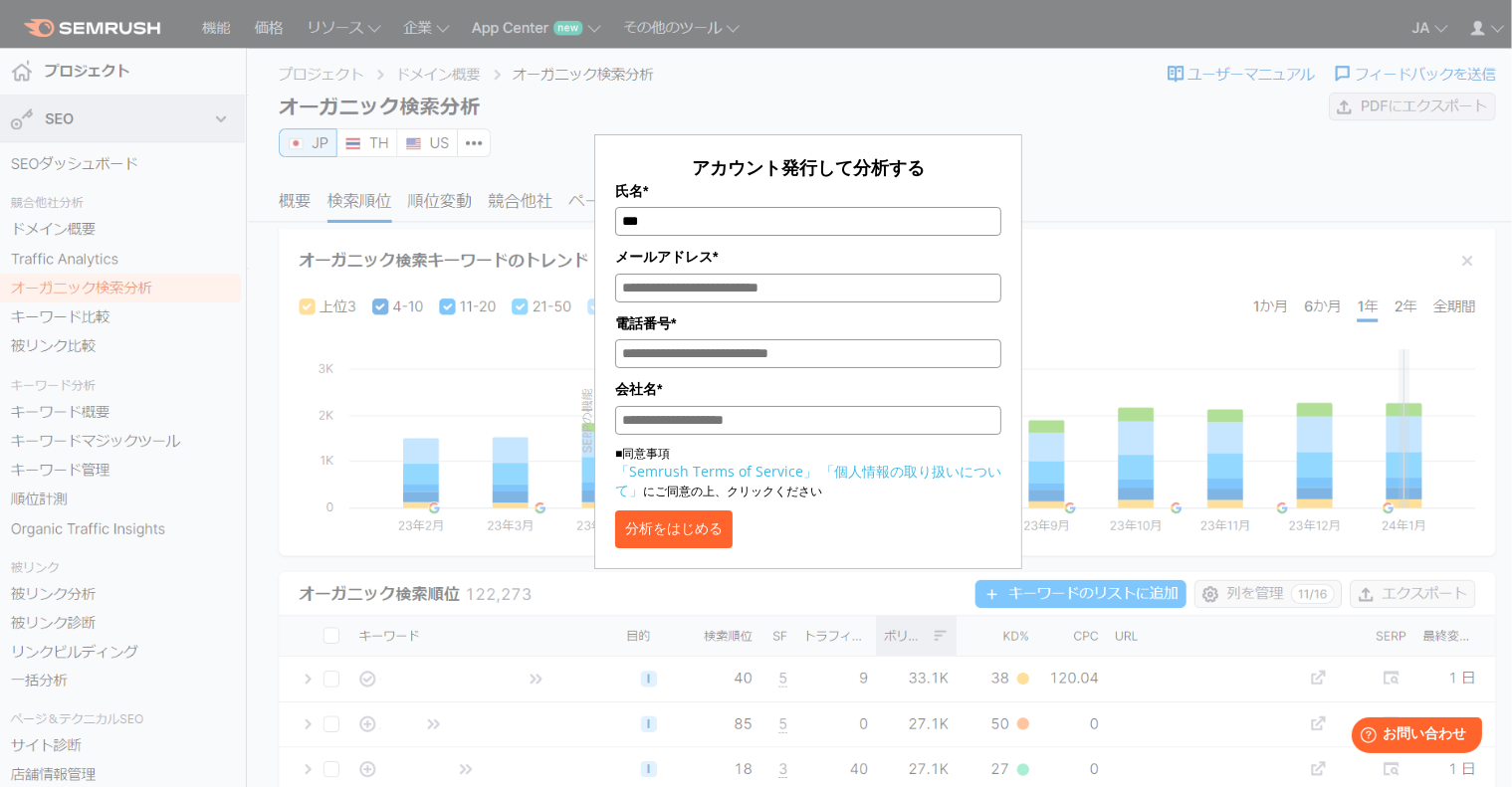 type on "**********" 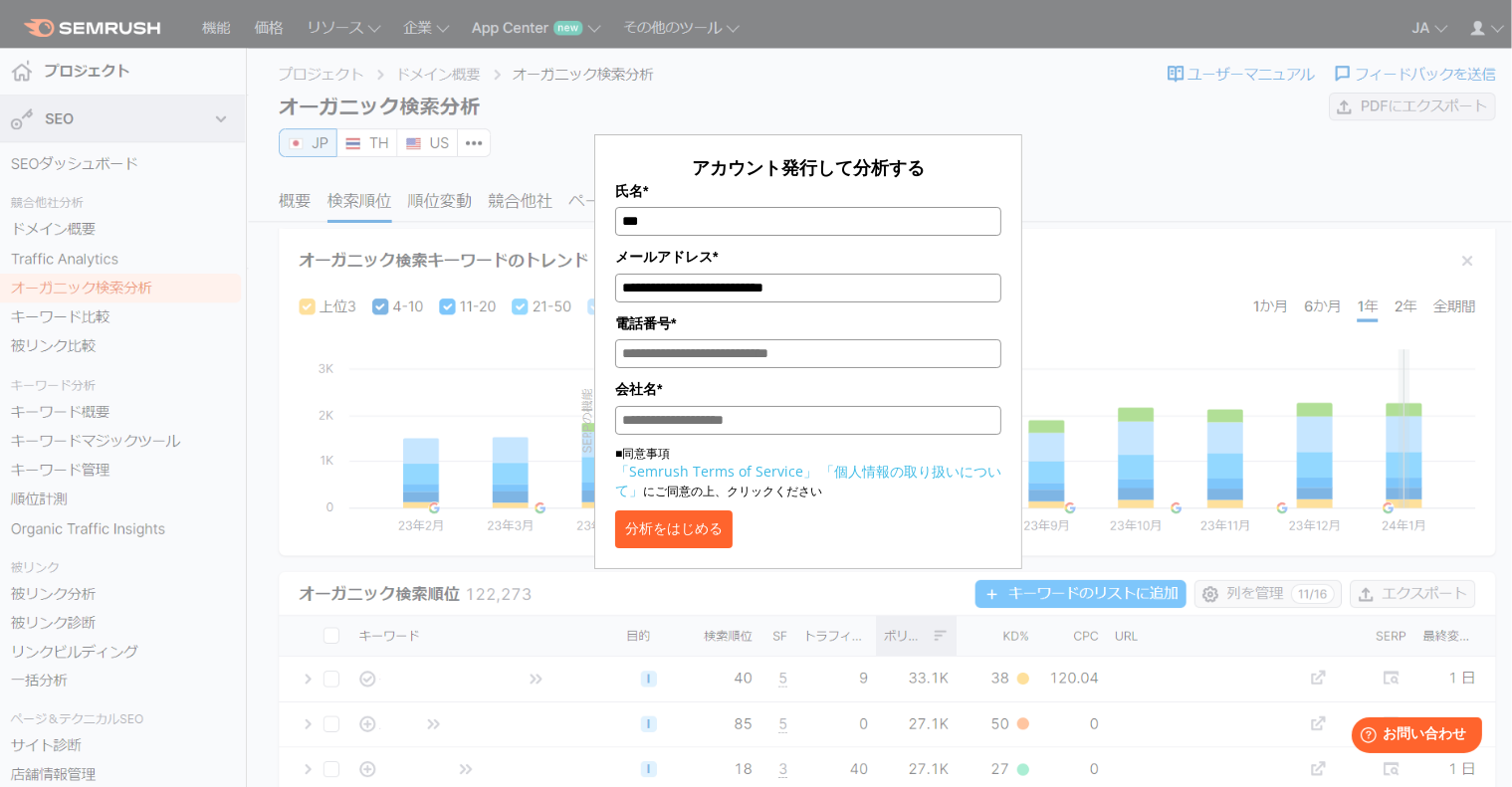 click on "電話番号*" at bounding box center [808, 353] 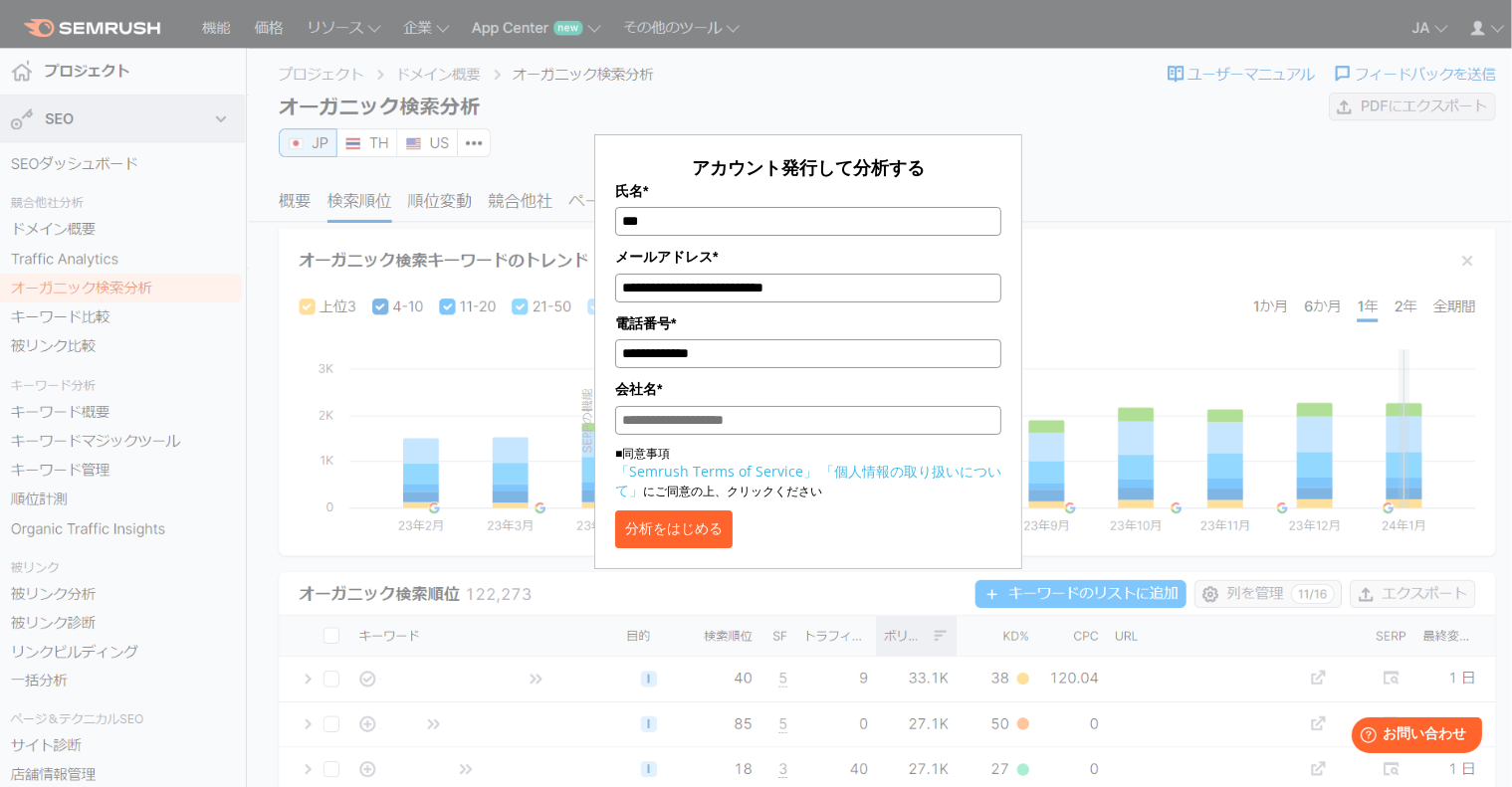 click on "会社名*" at bounding box center (808, 420) 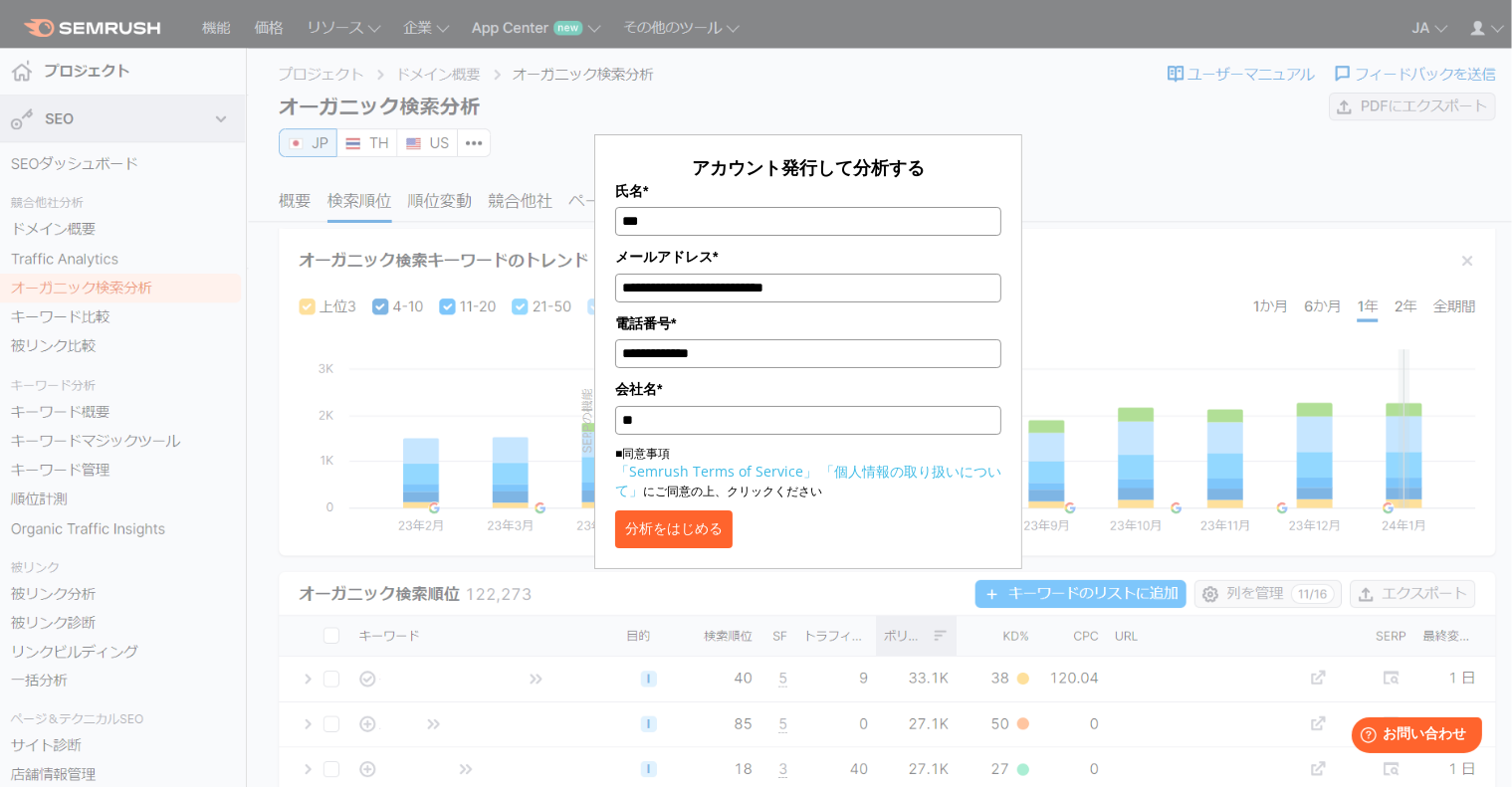click on "分析をはじめる" at bounding box center (674, 529) 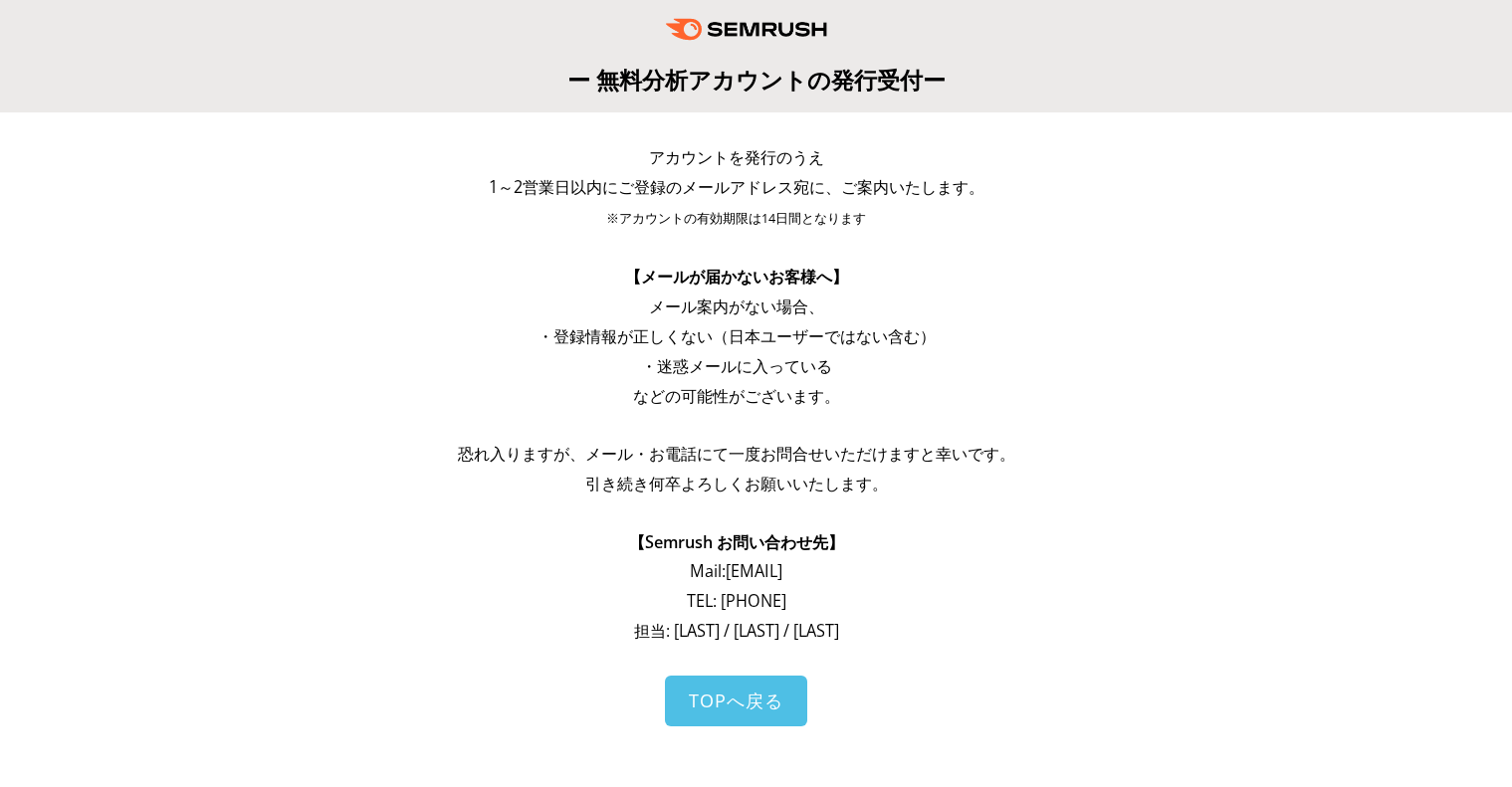 scroll, scrollTop: 0, scrollLeft: 0, axis: both 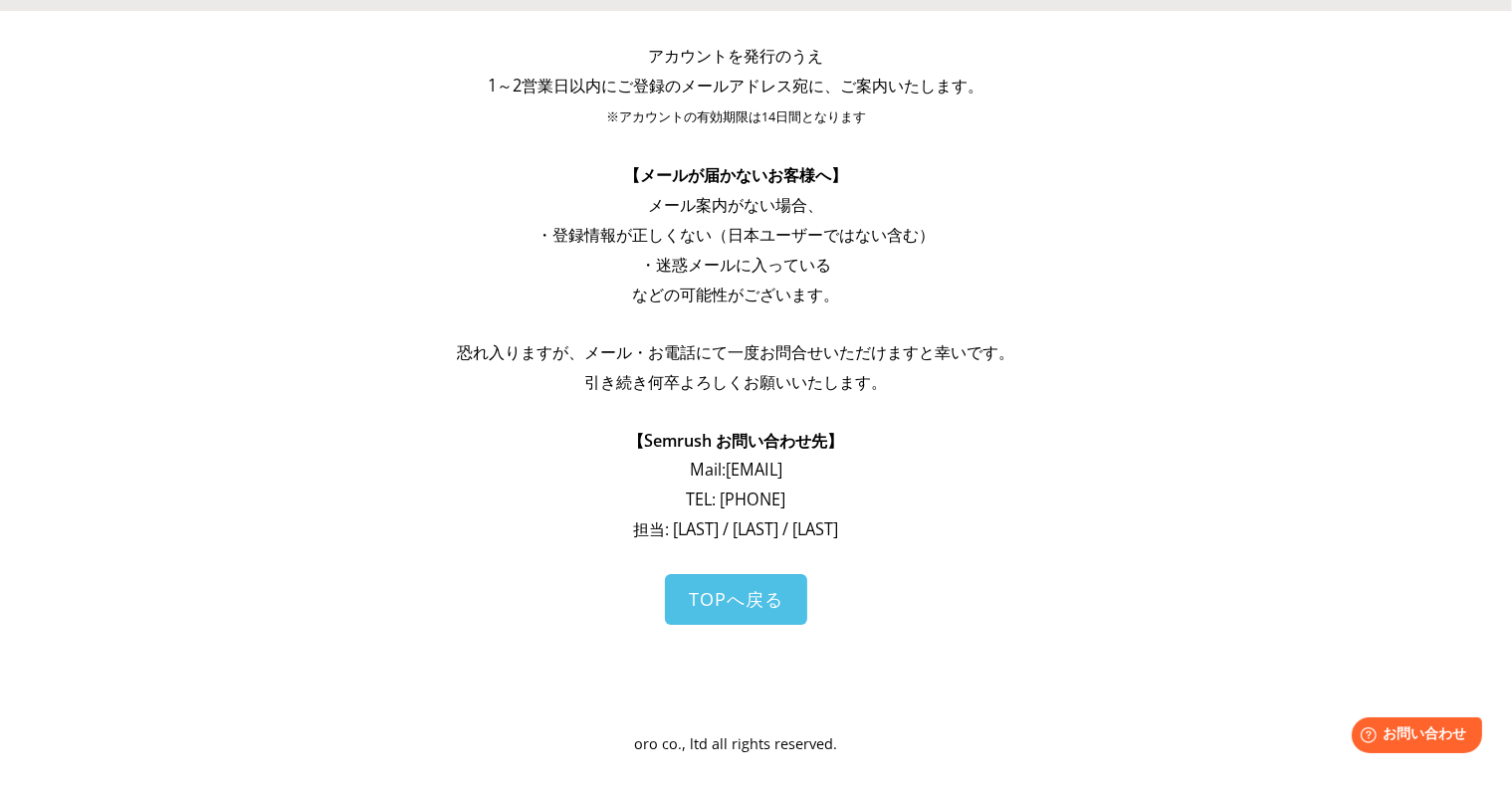click on "TOPへ戻る" at bounding box center (736, 599) 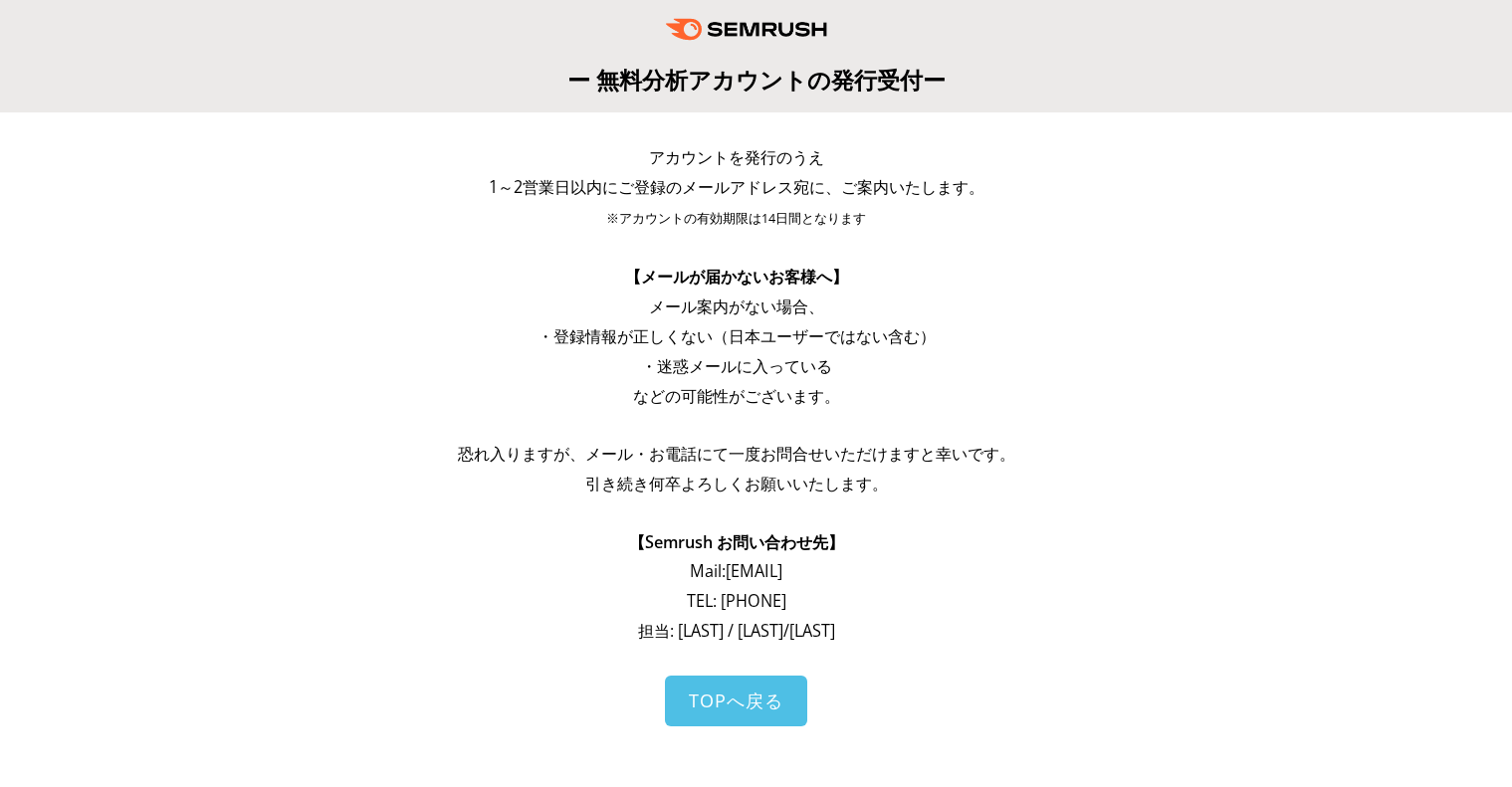 scroll, scrollTop: 101, scrollLeft: 0, axis: vertical 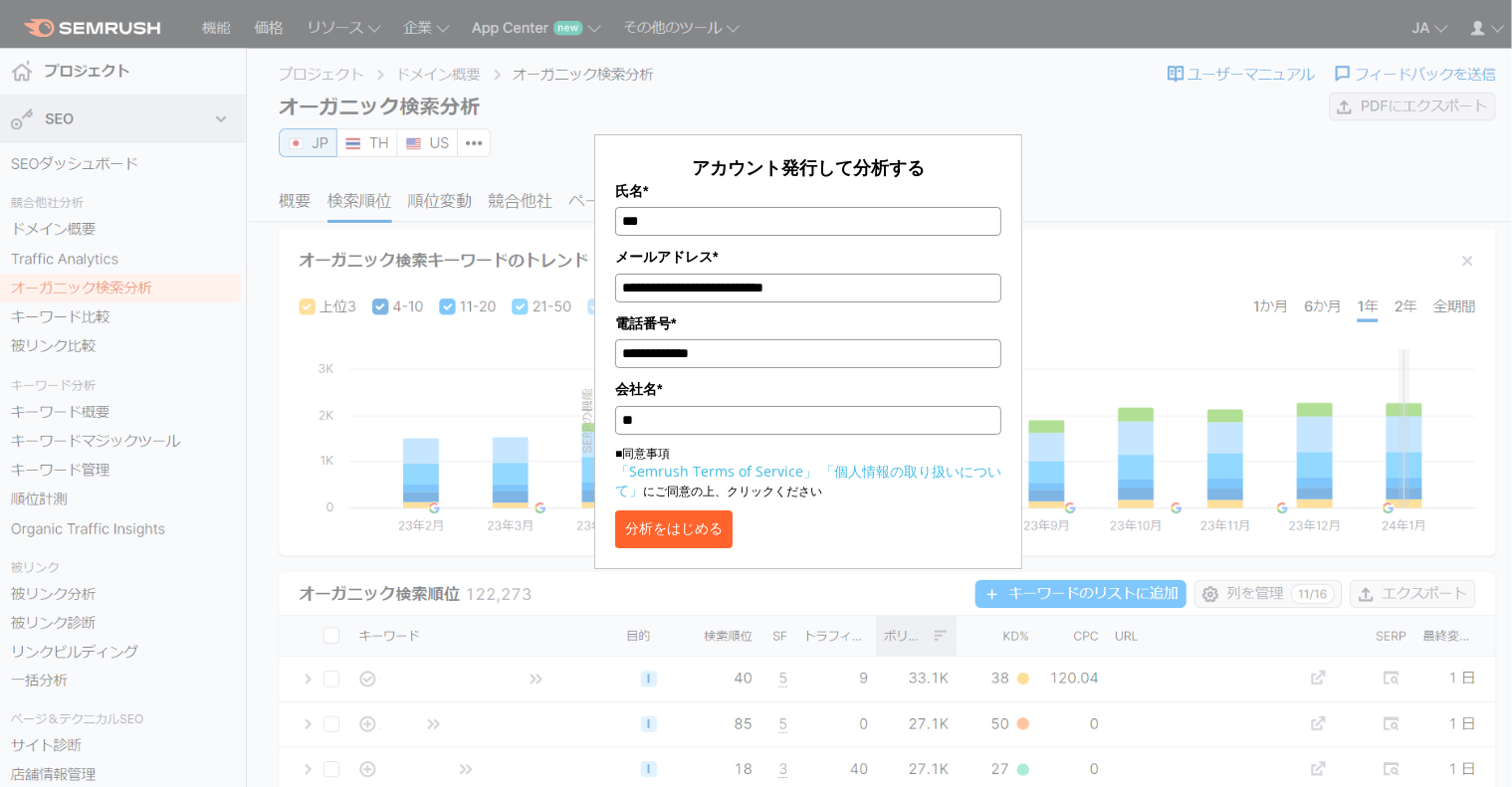 click on "アカウント発行して分析する
氏名*
[NAME]
メールアドレス*
[EMAIL]
電話番号*
[PHONE]
会社名*
[COMPANY]
■同意事項
「Semrush Terms of Service」
「個人情報の取り扱いについて」
にご同意の上、クリックください
分析をはじめる" at bounding box center [808, 296] 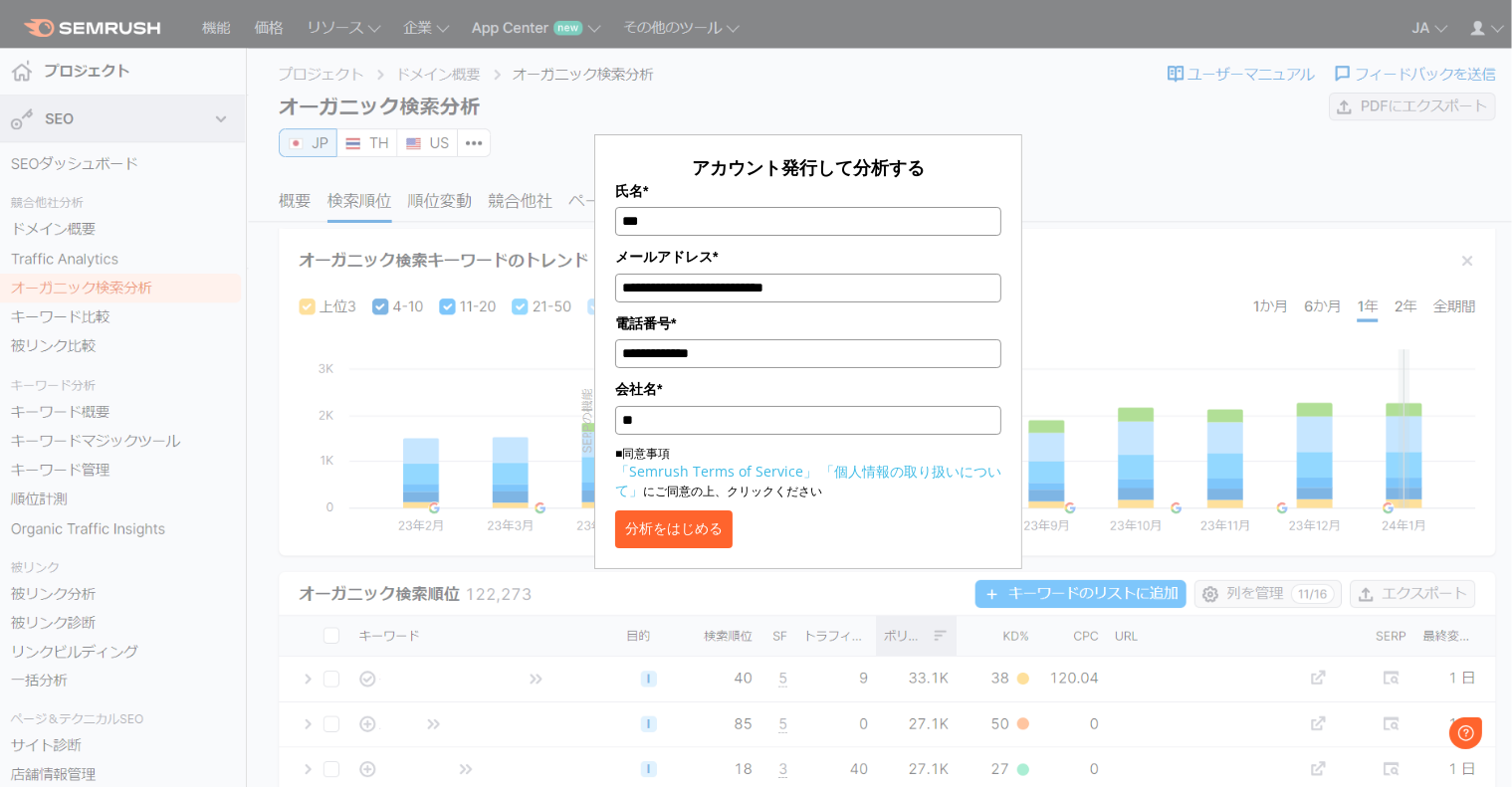 scroll, scrollTop: 0, scrollLeft: 0, axis: both 